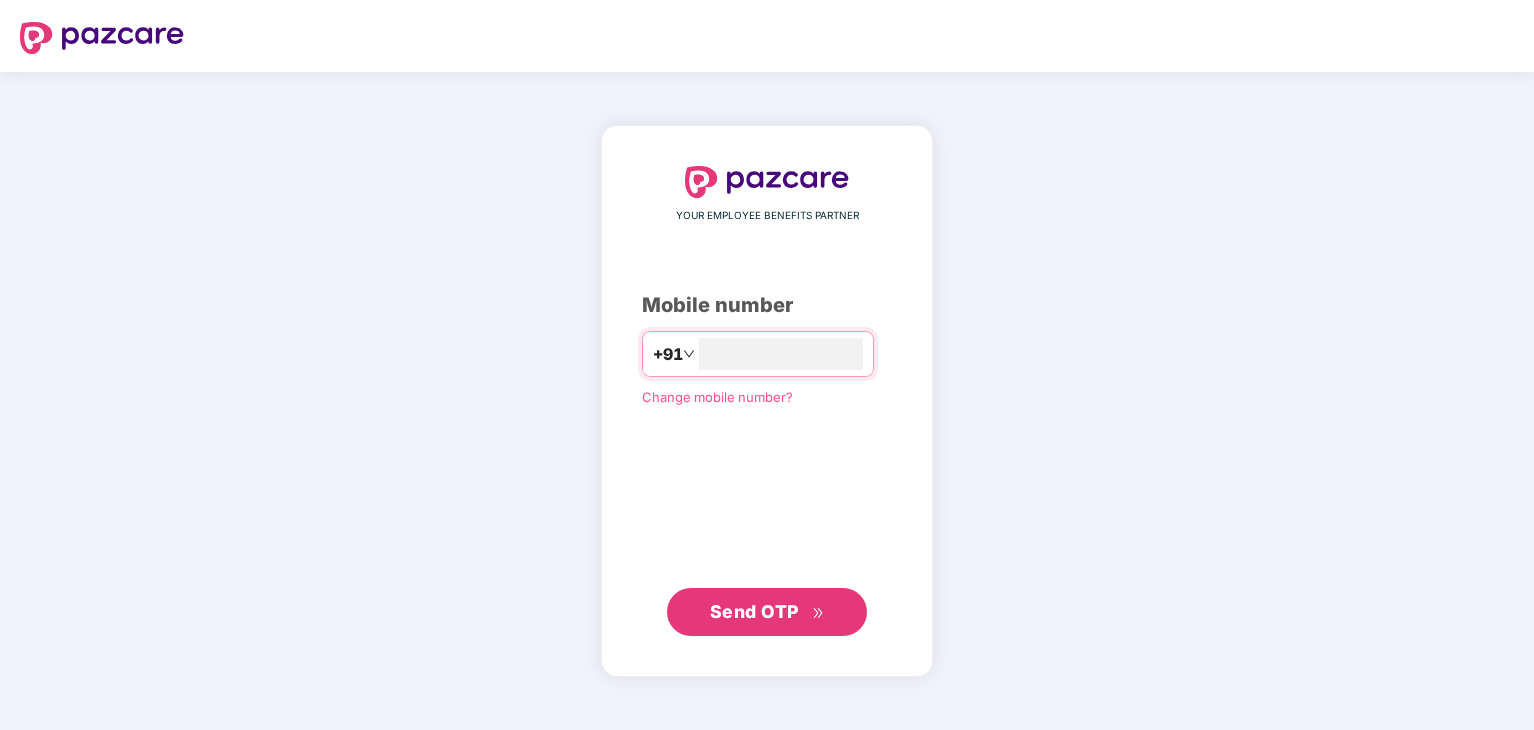 scroll, scrollTop: 0, scrollLeft: 0, axis: both 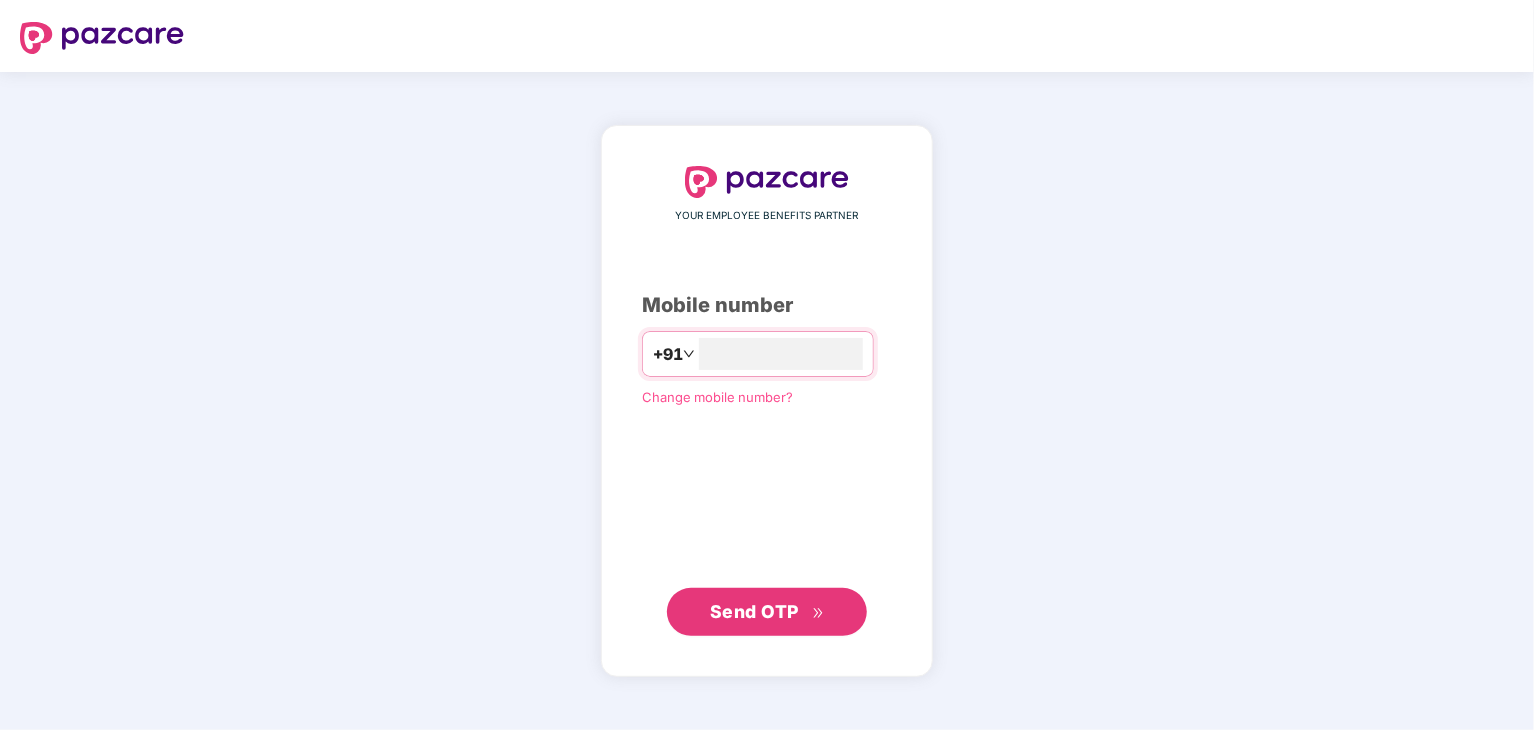 type on "**********" 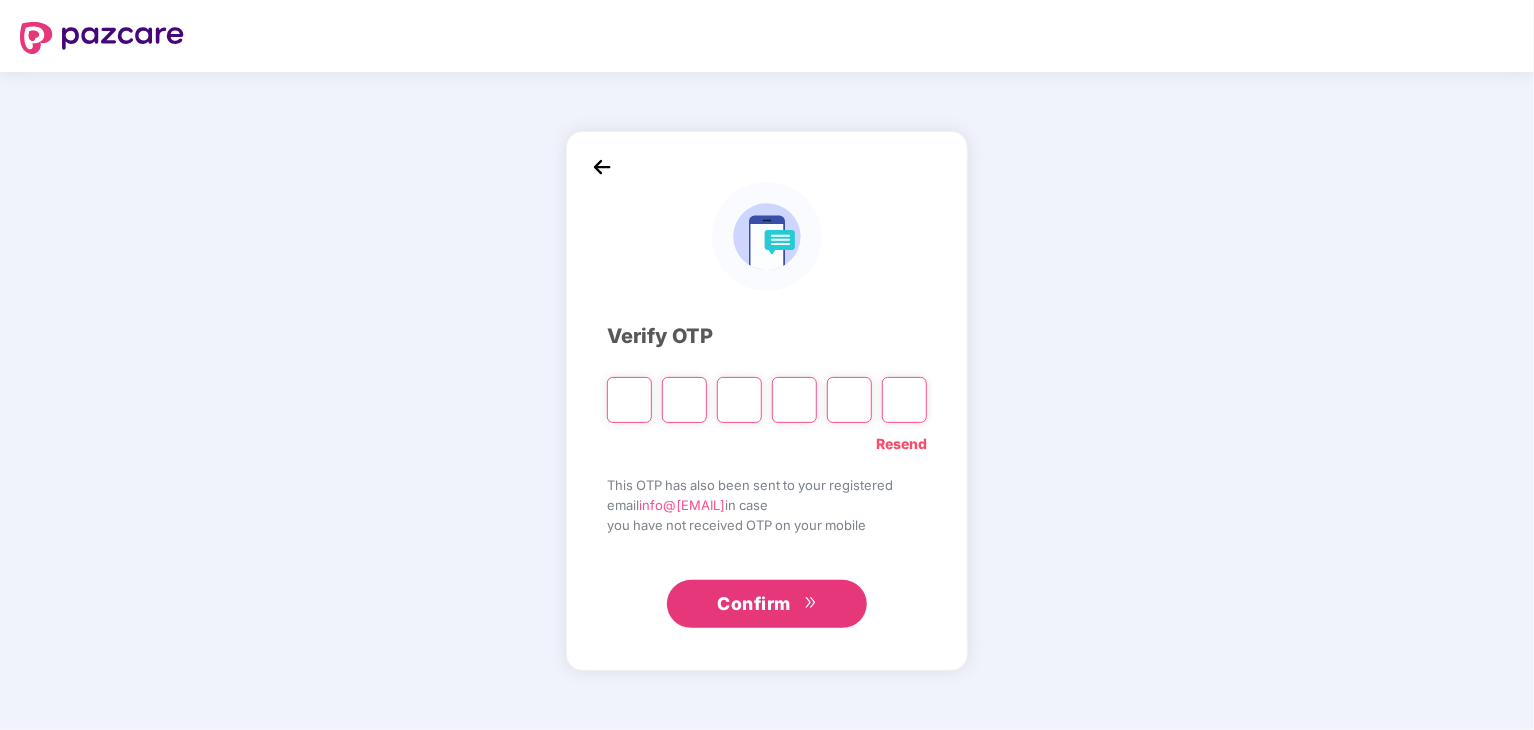 type on "*" 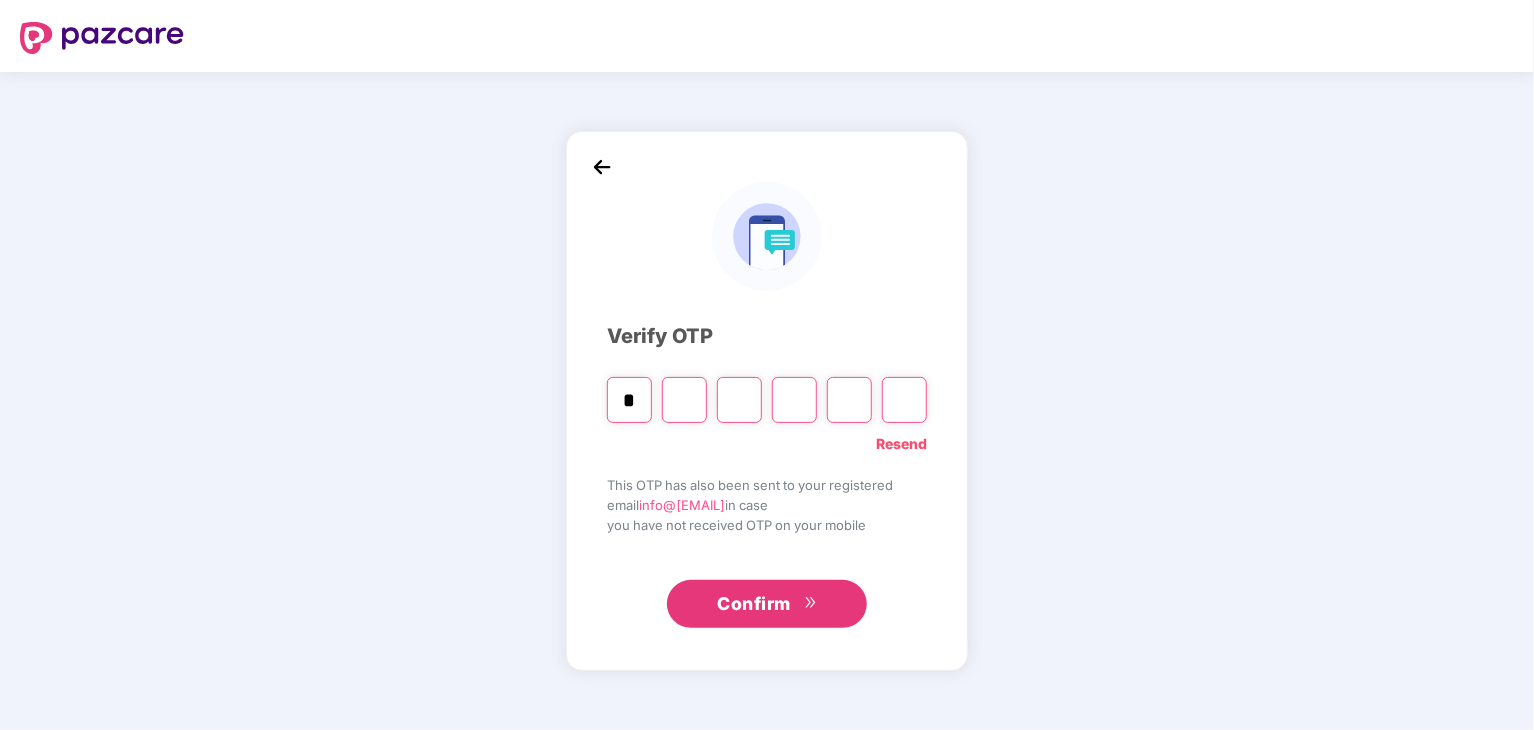 type on "*" 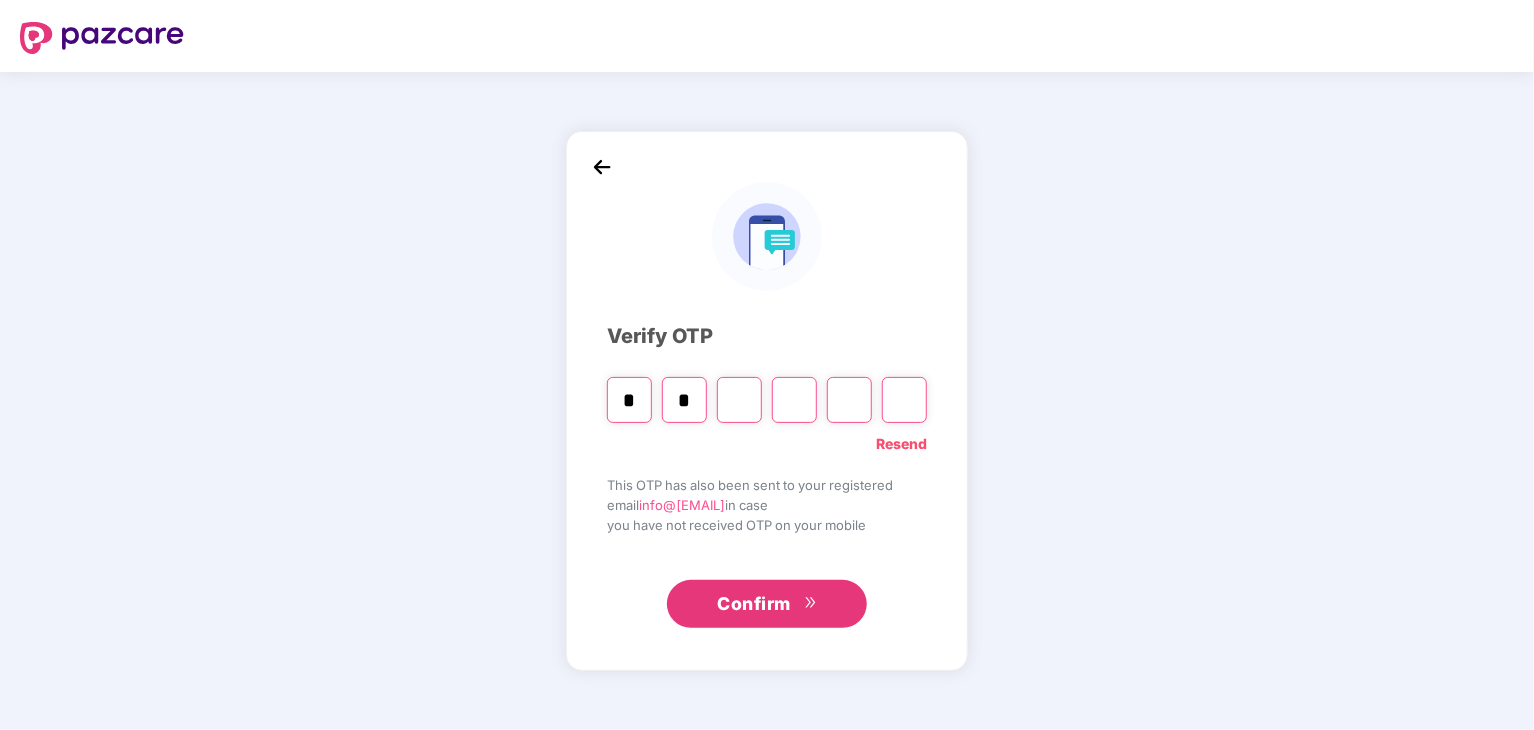 type on "*" 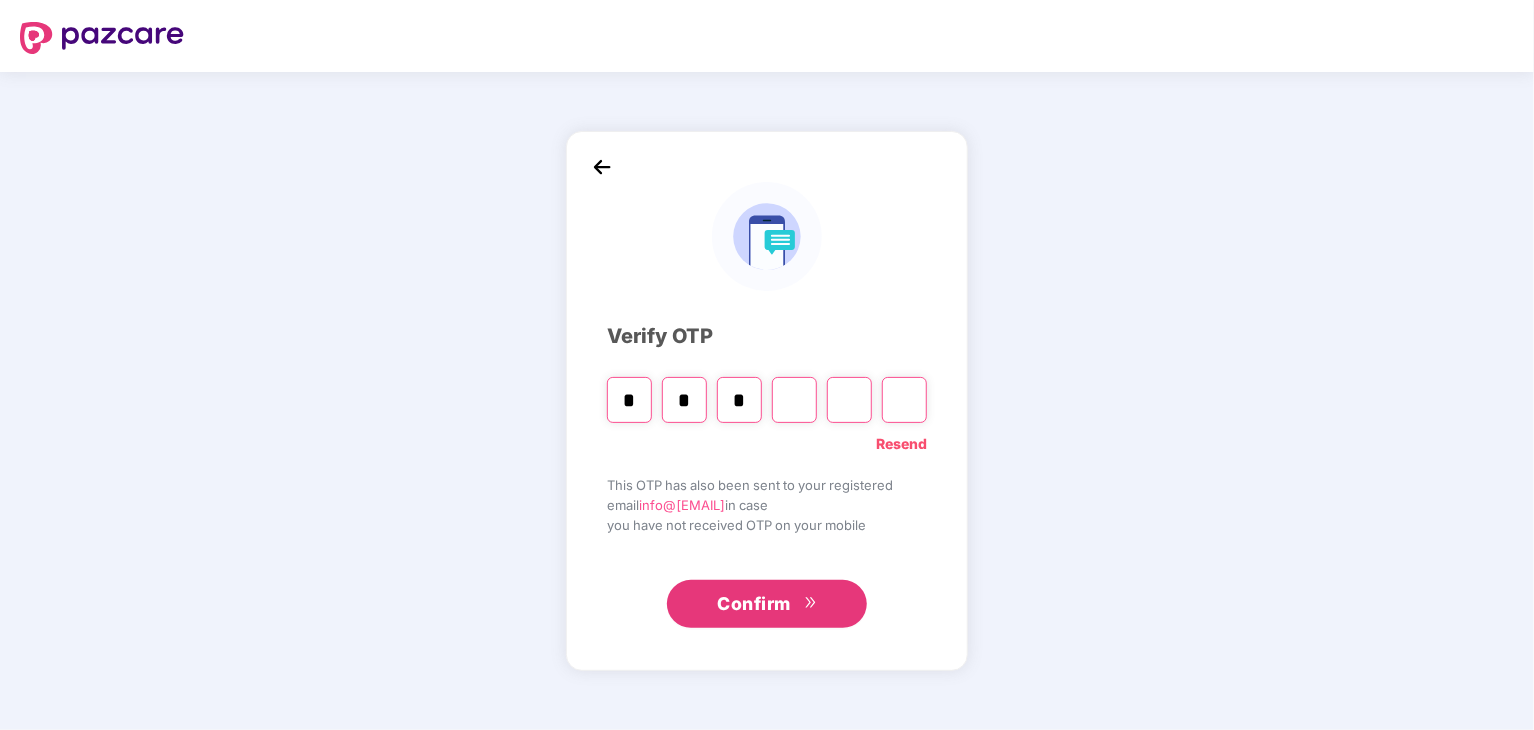 type on "*" 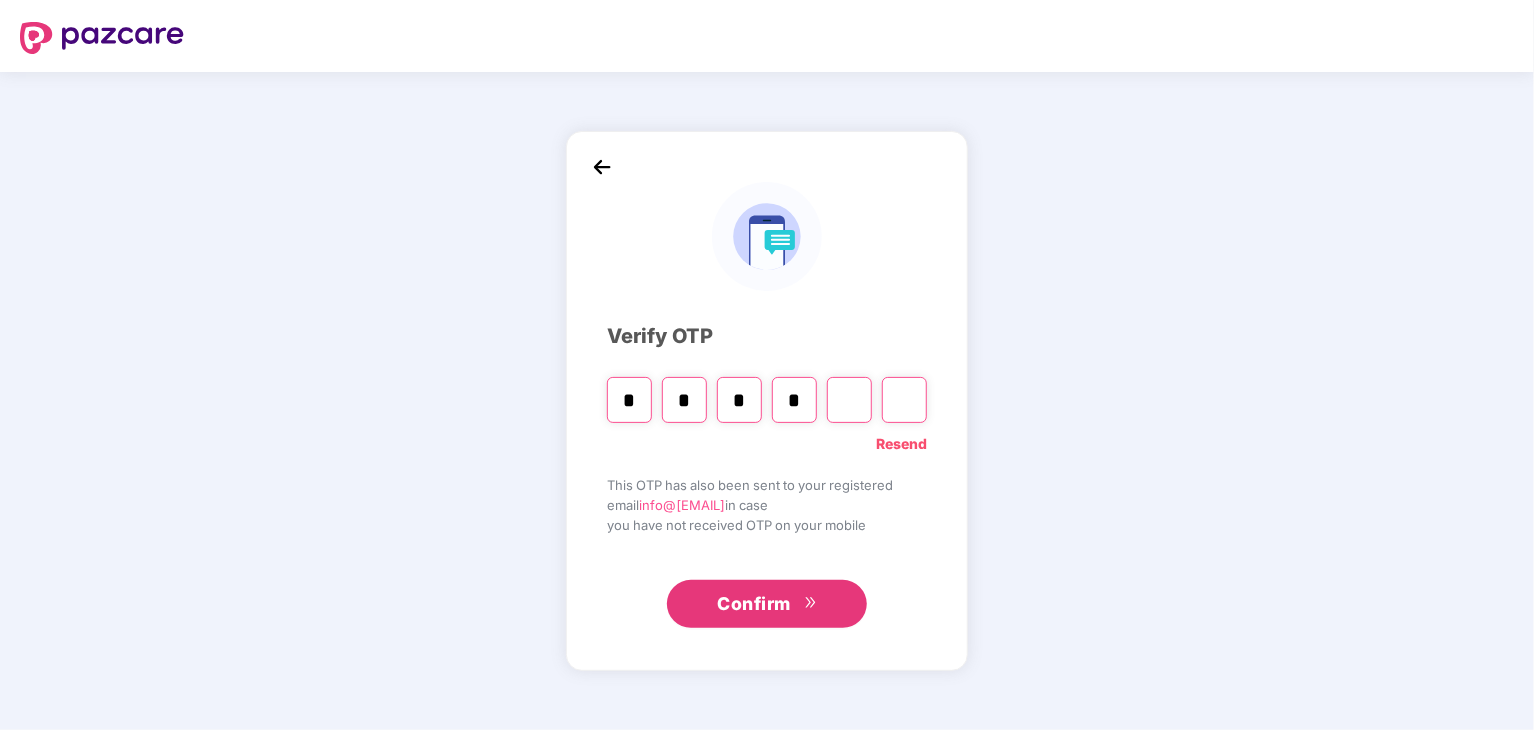 type on "*" 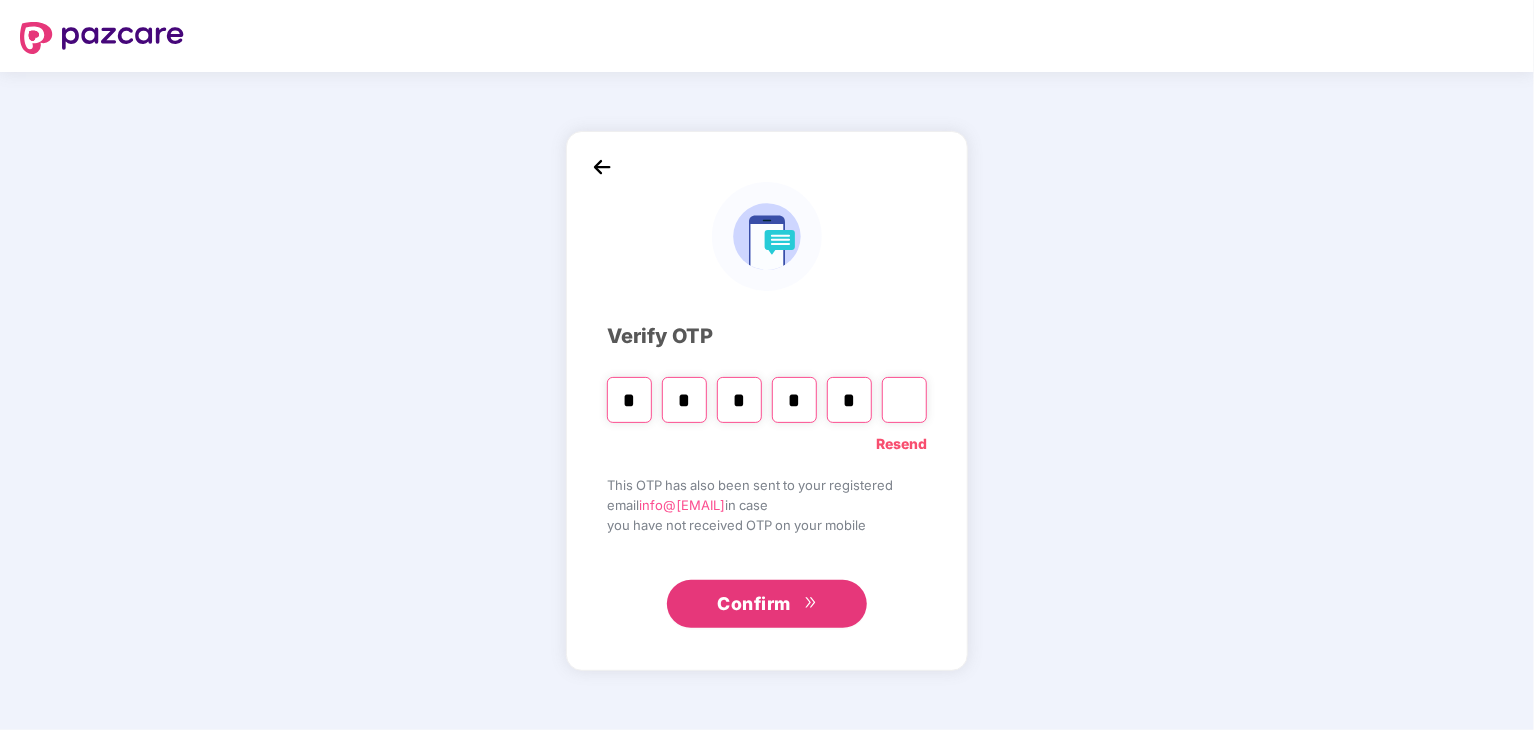 type on "*" 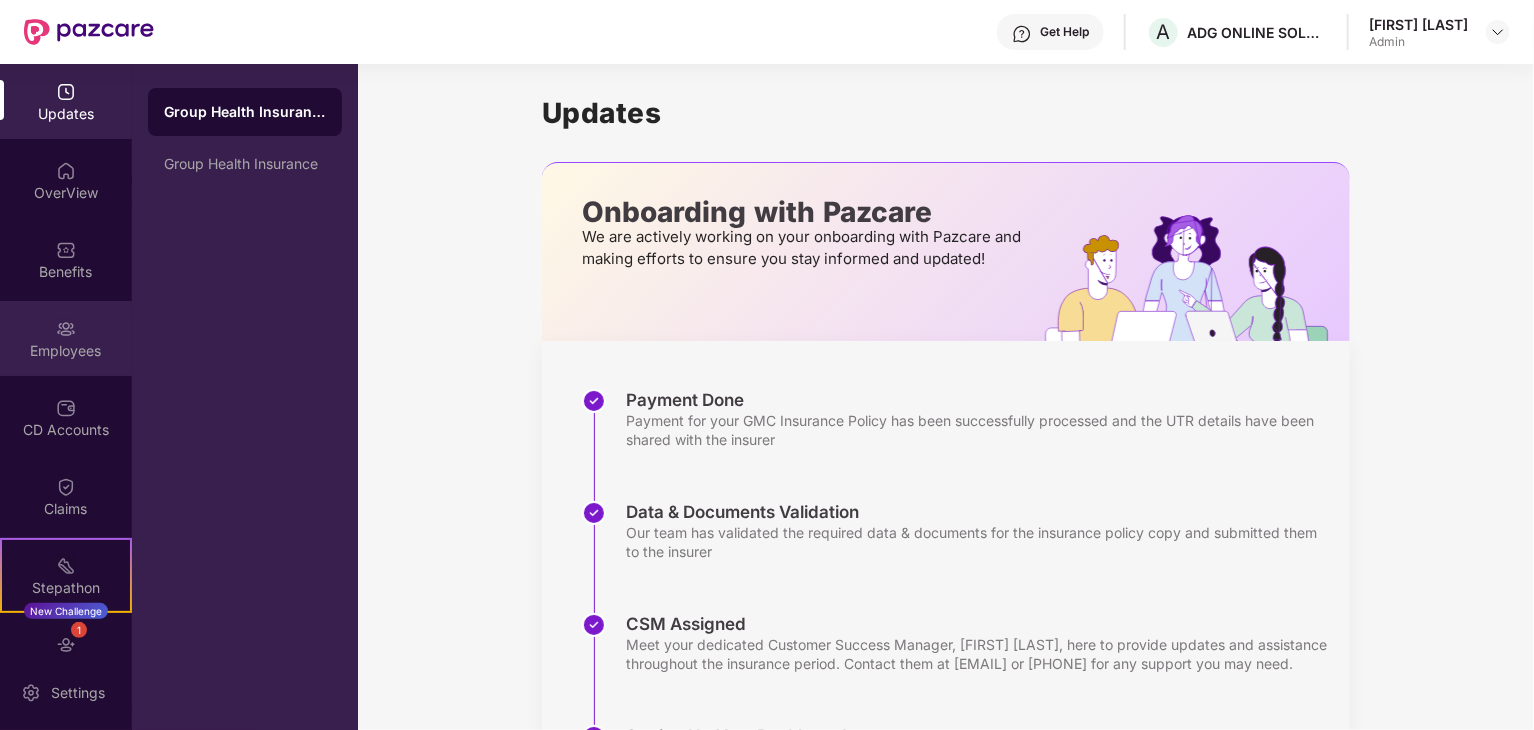 click on "Employees" at bounding box center (66, 351) 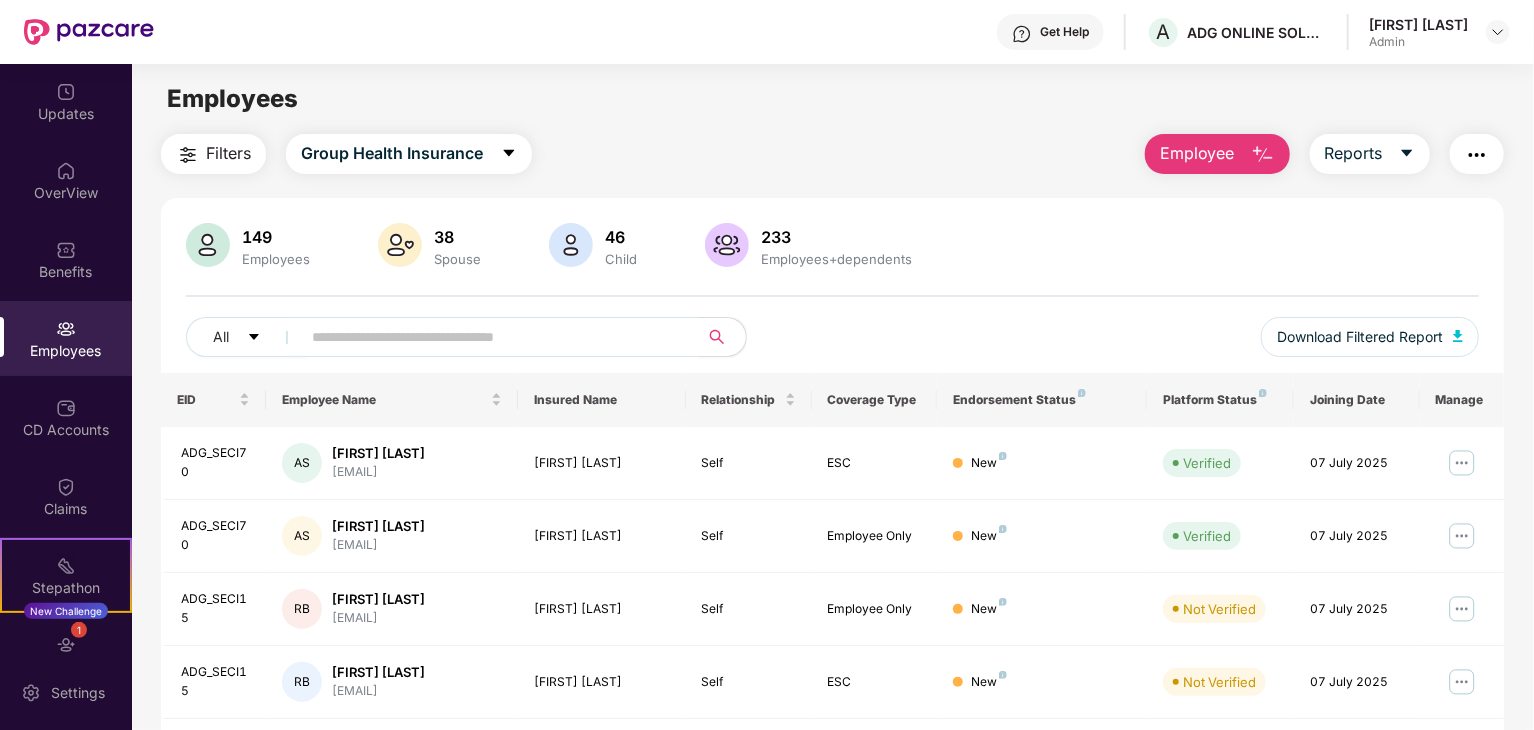 click at bounding box center (491, 337) 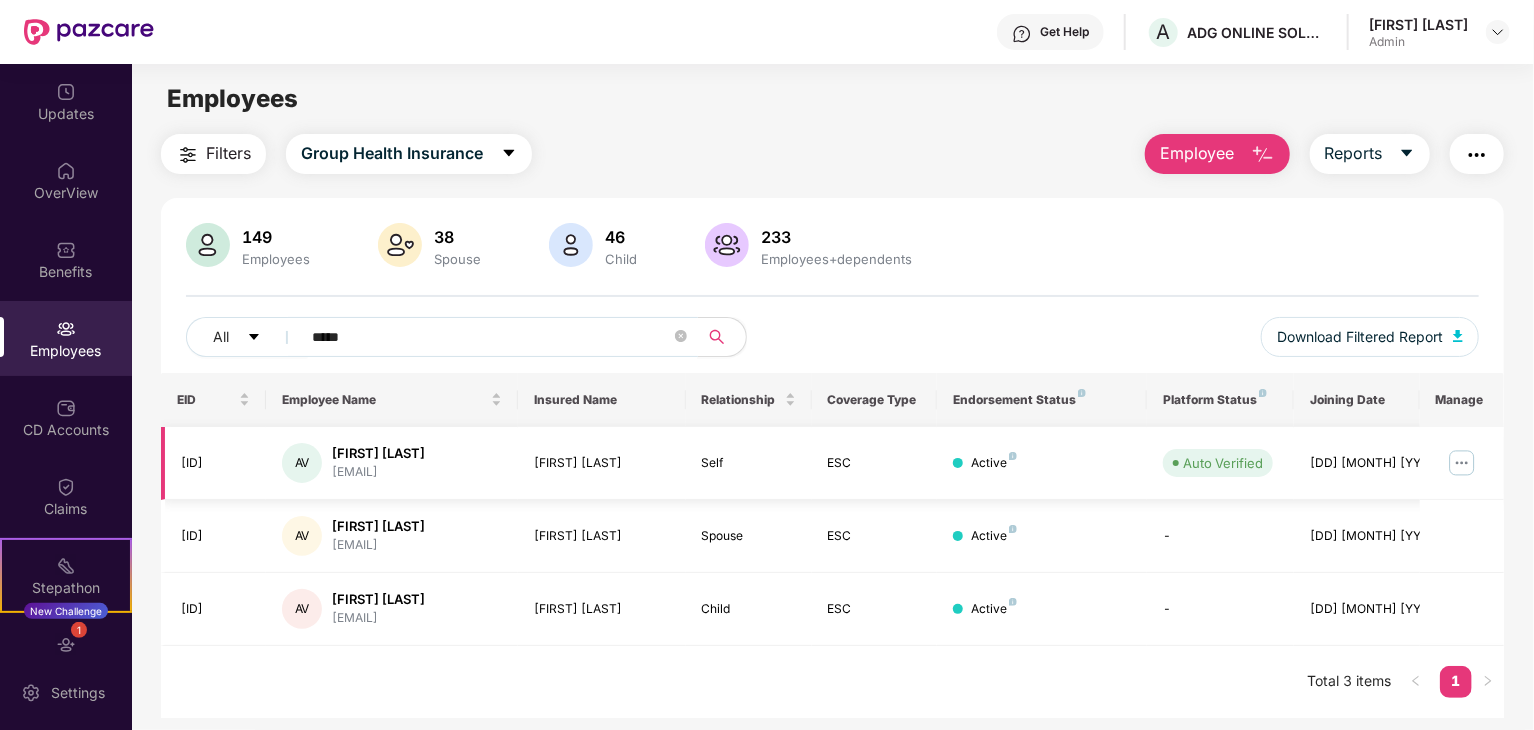 type on "****" 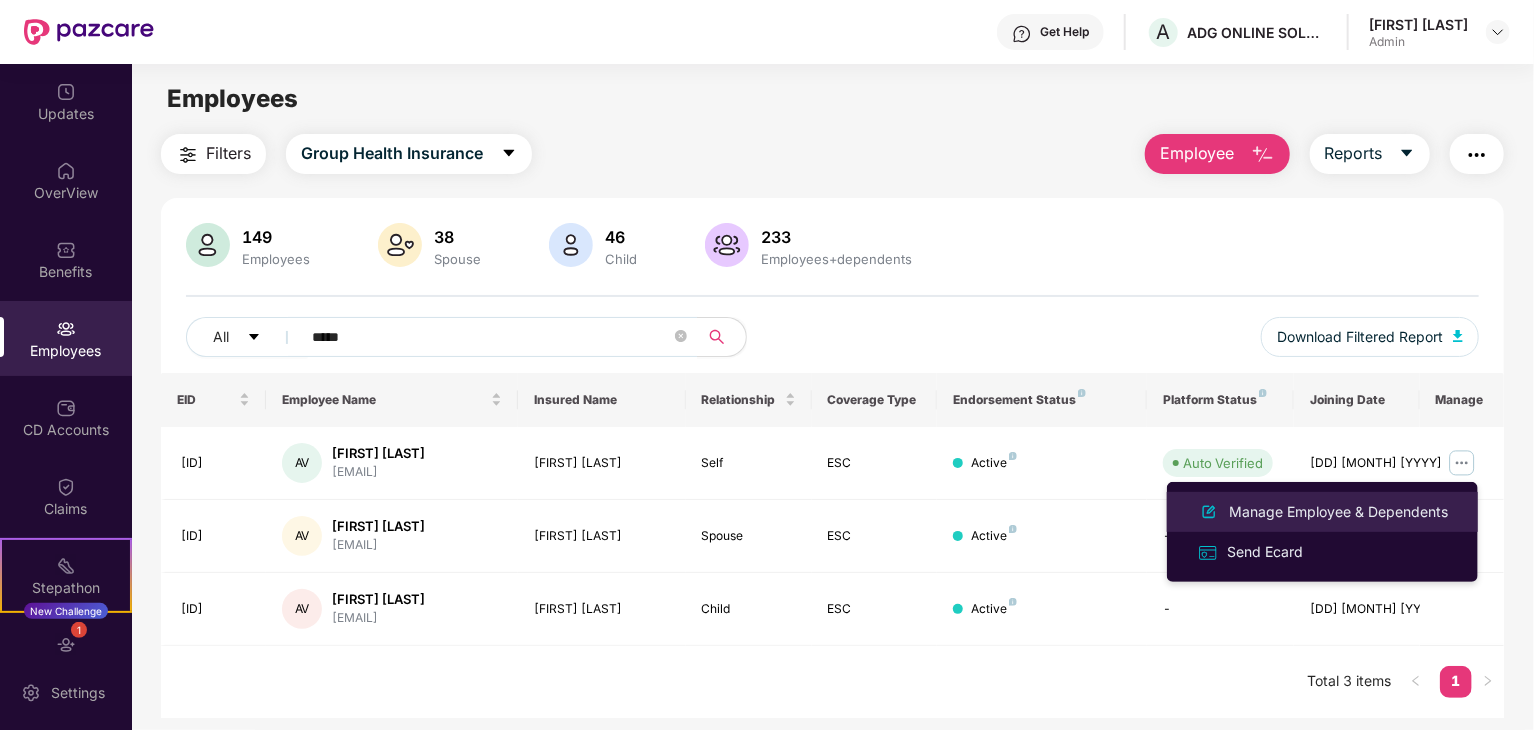 click on "Manage Employee & Dependents" at bounding box center [1338, 512] 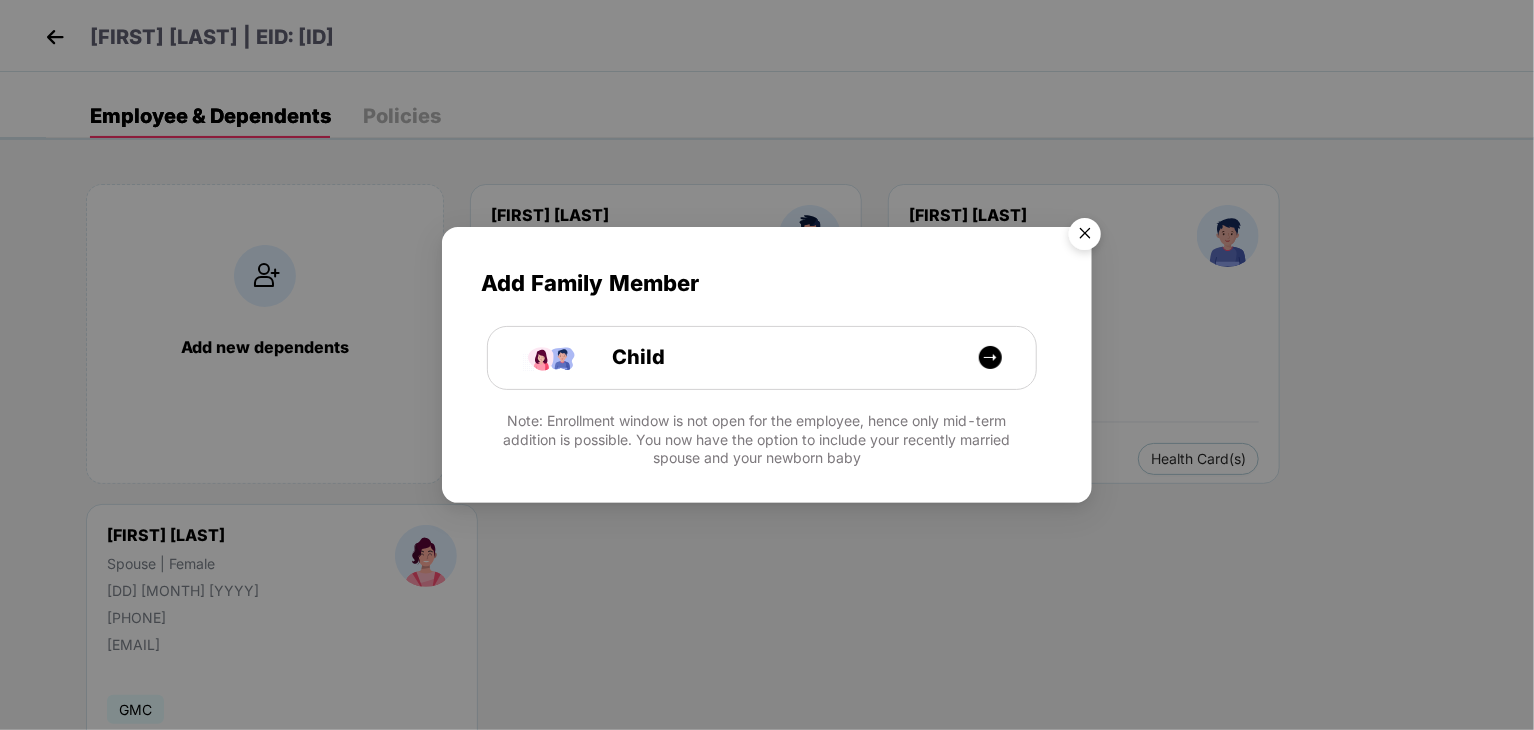 click at bounding box center [1085, 237] 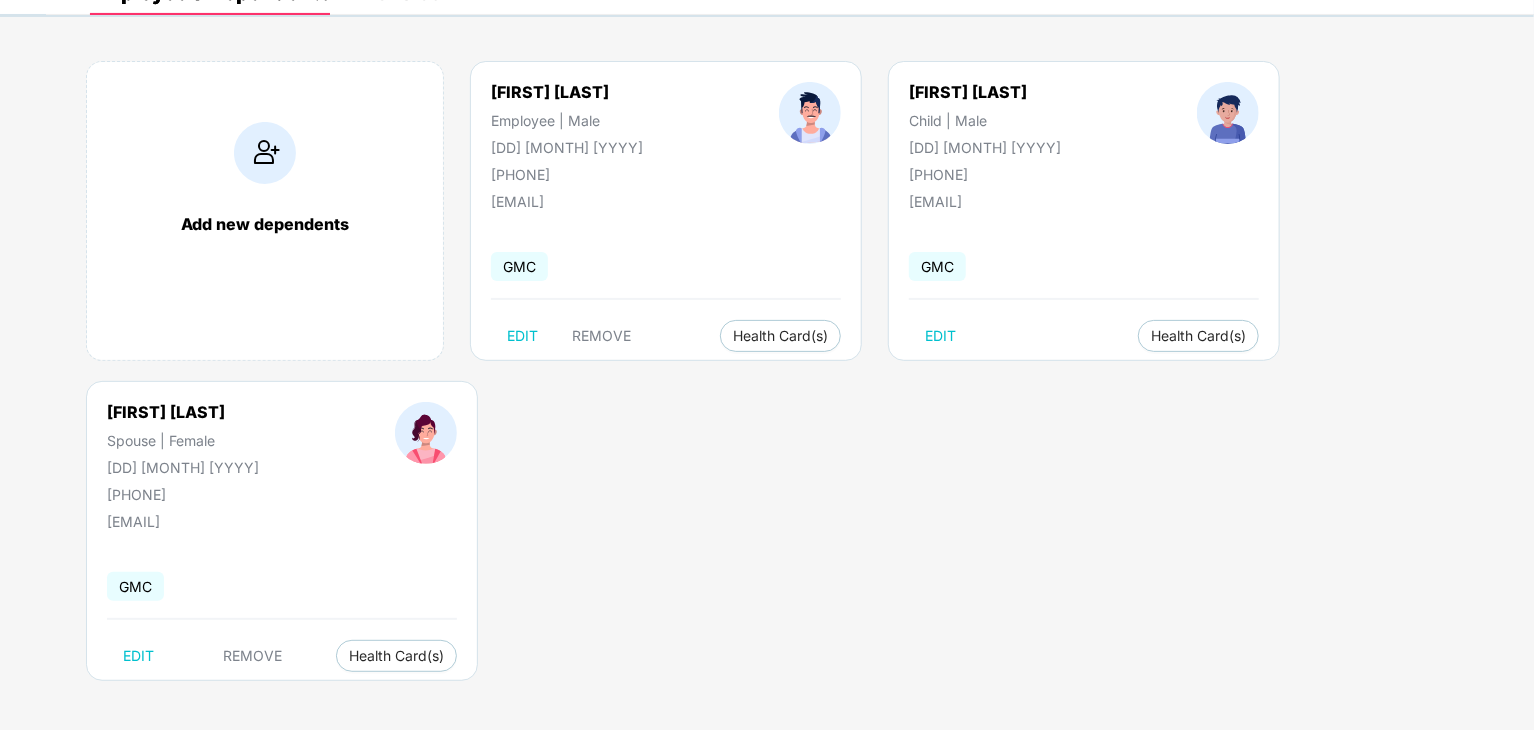 scroll, scrollTop: 0, scrollLeft: 0, axis: both 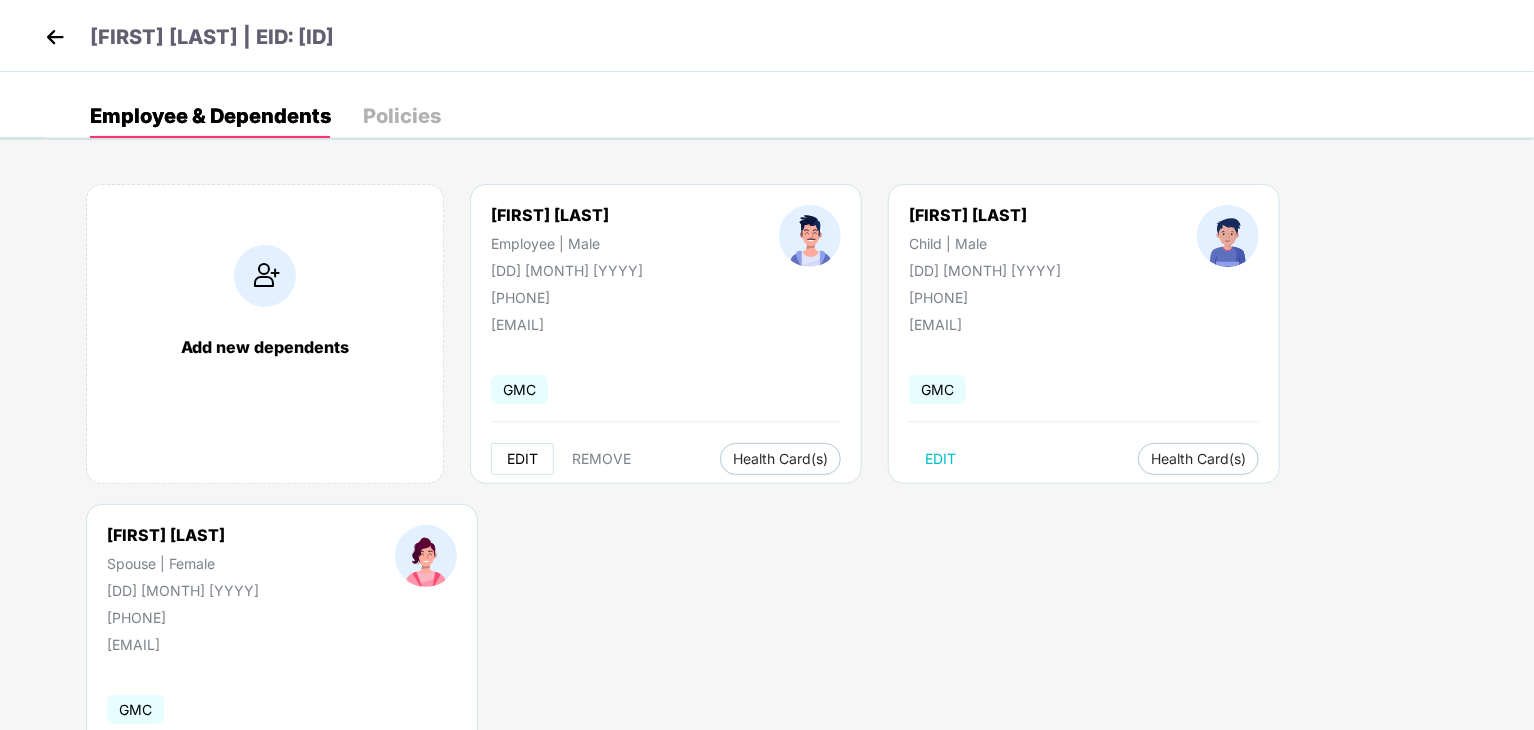 click on "EDIT" at bounding box center (522, 459) 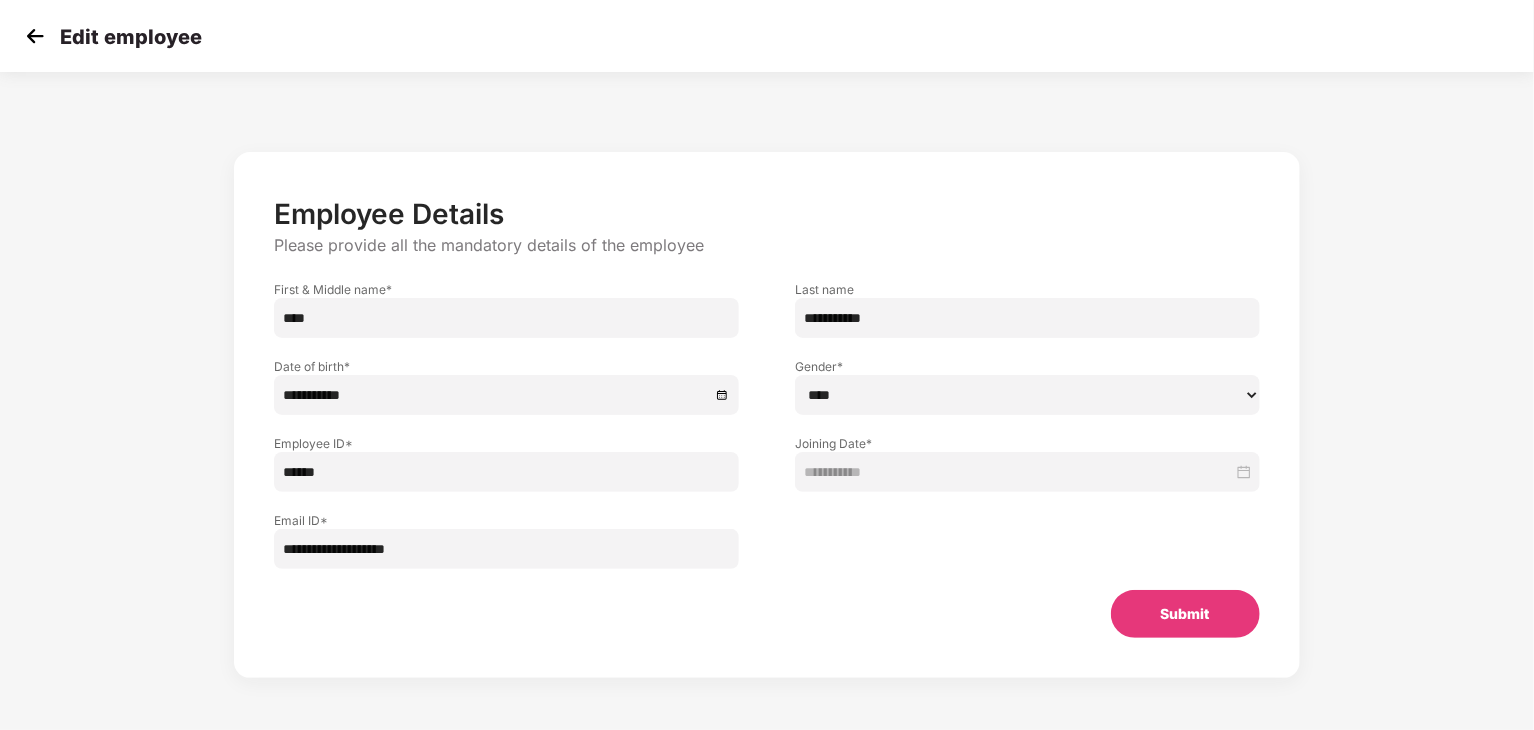 click at bounding box center (35, 36) 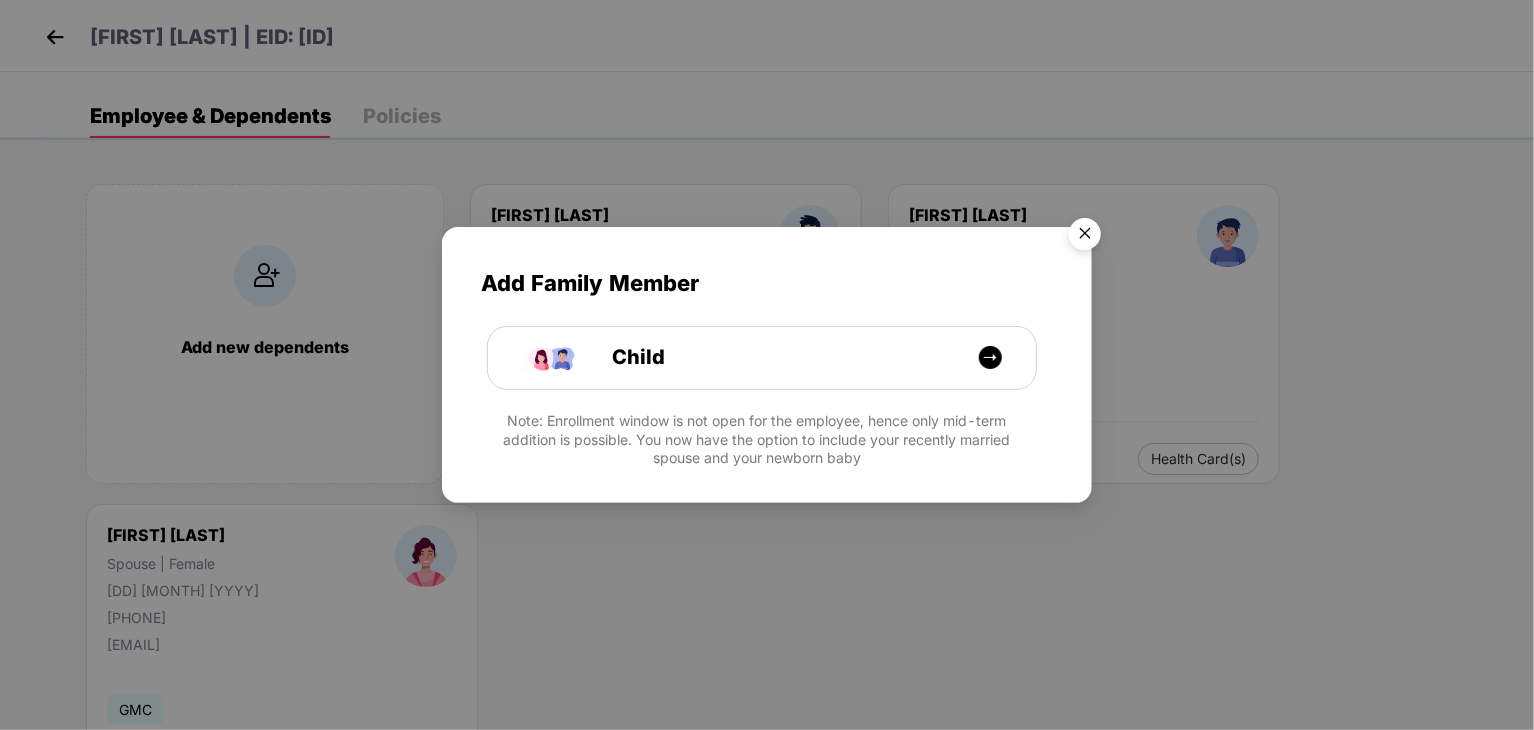 click at bounding box center [1085, 237] 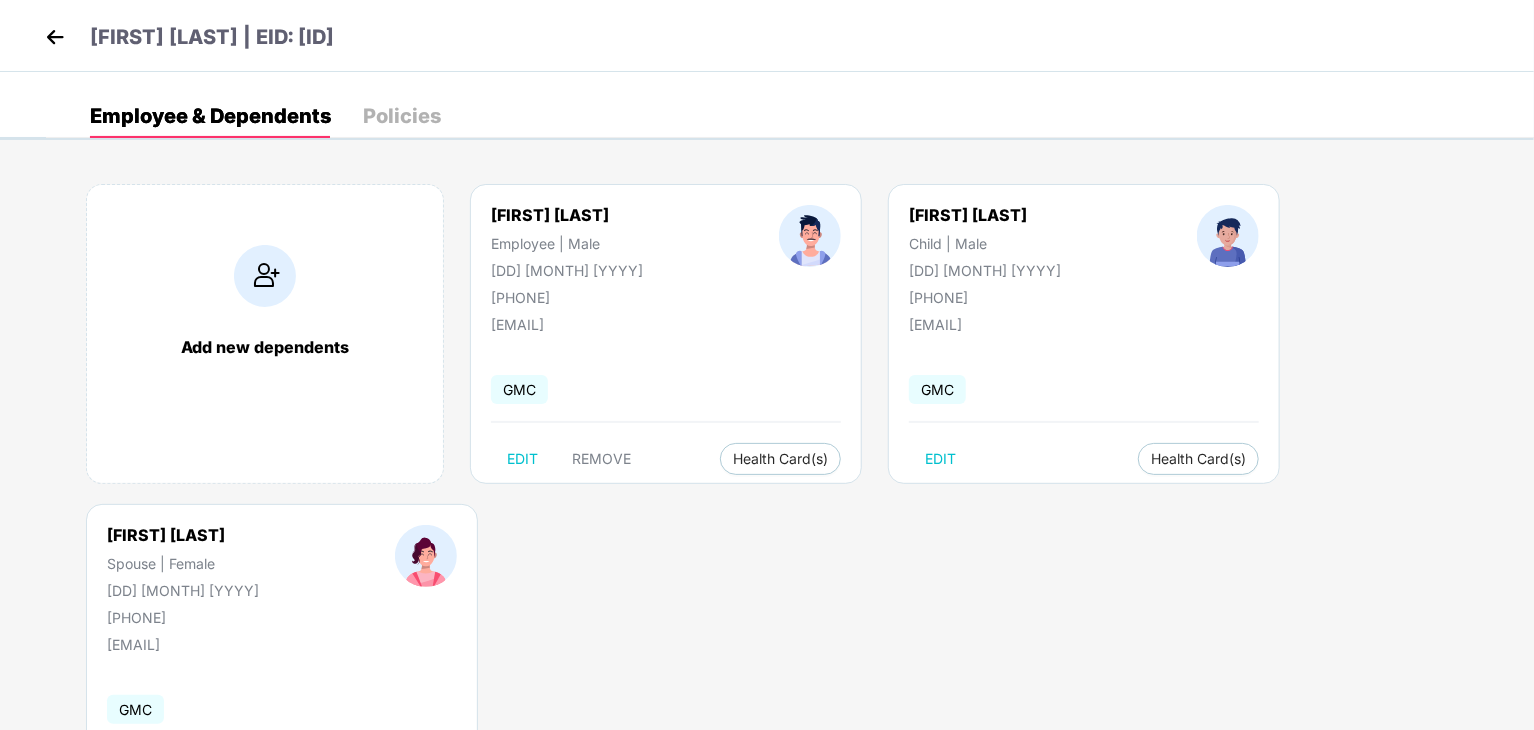 click at bounding box center [55, 37] 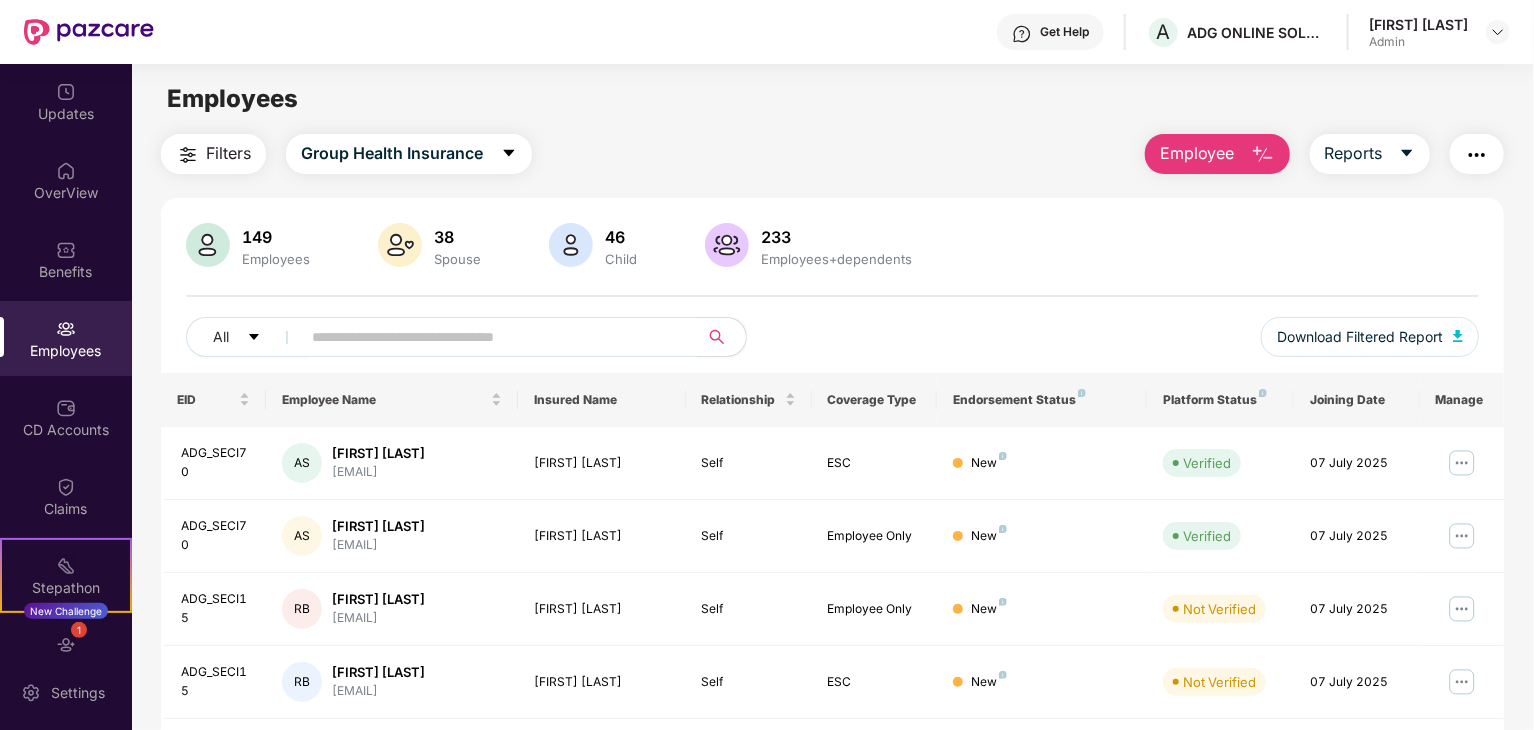 click on "Employee" at bounding box center (1217, 154) 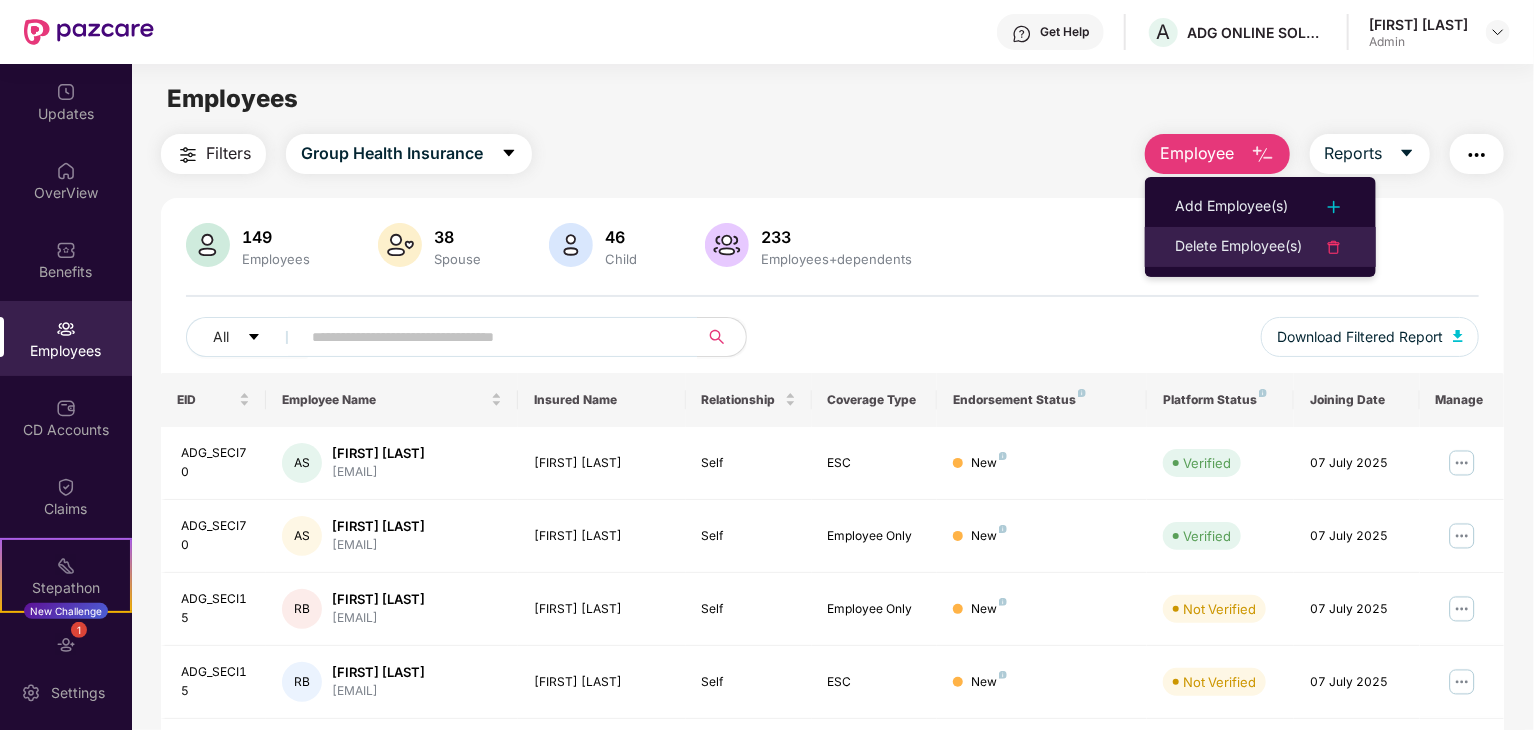 click on "Delete Employee(s)" at bounding box center [1238, 247] 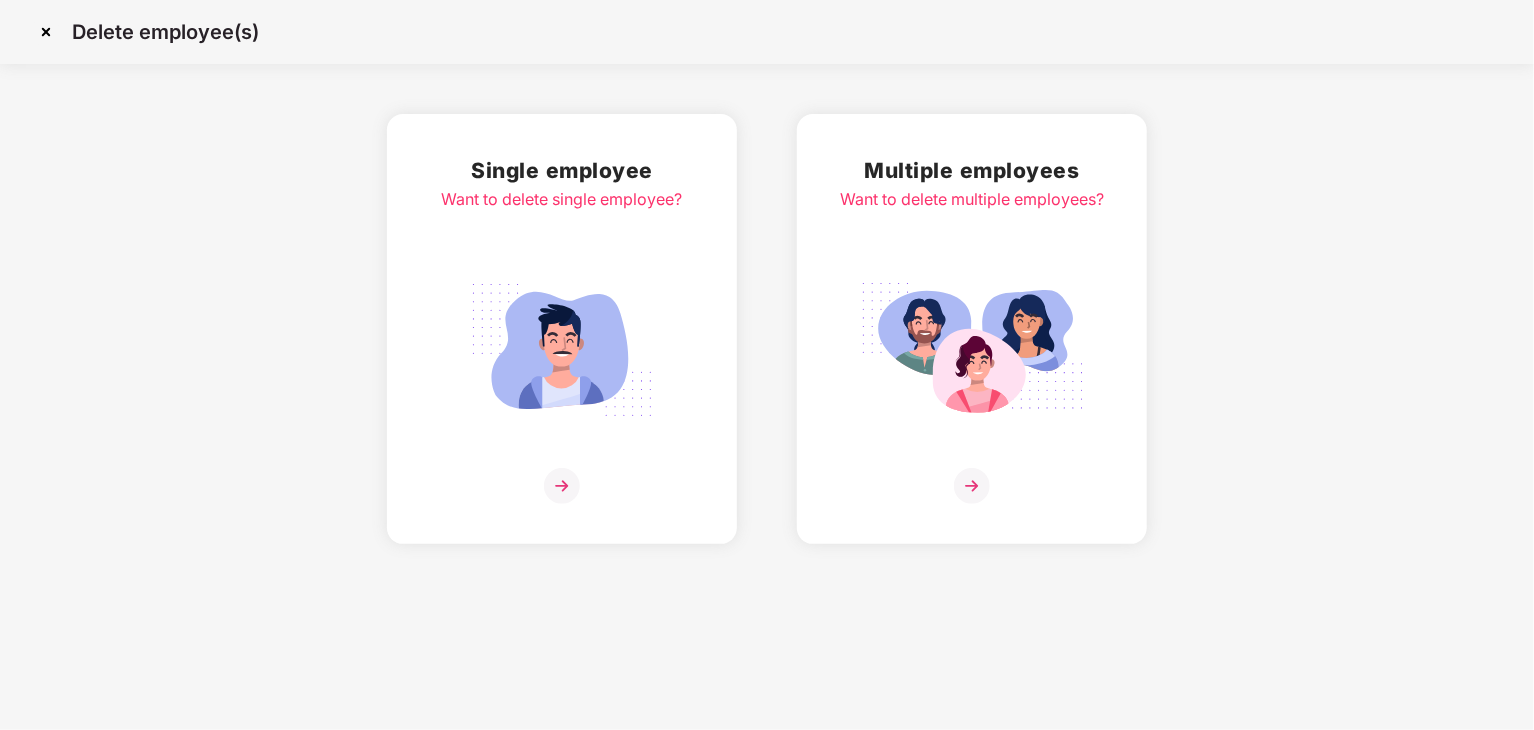 click at bounding box center (562, 486) 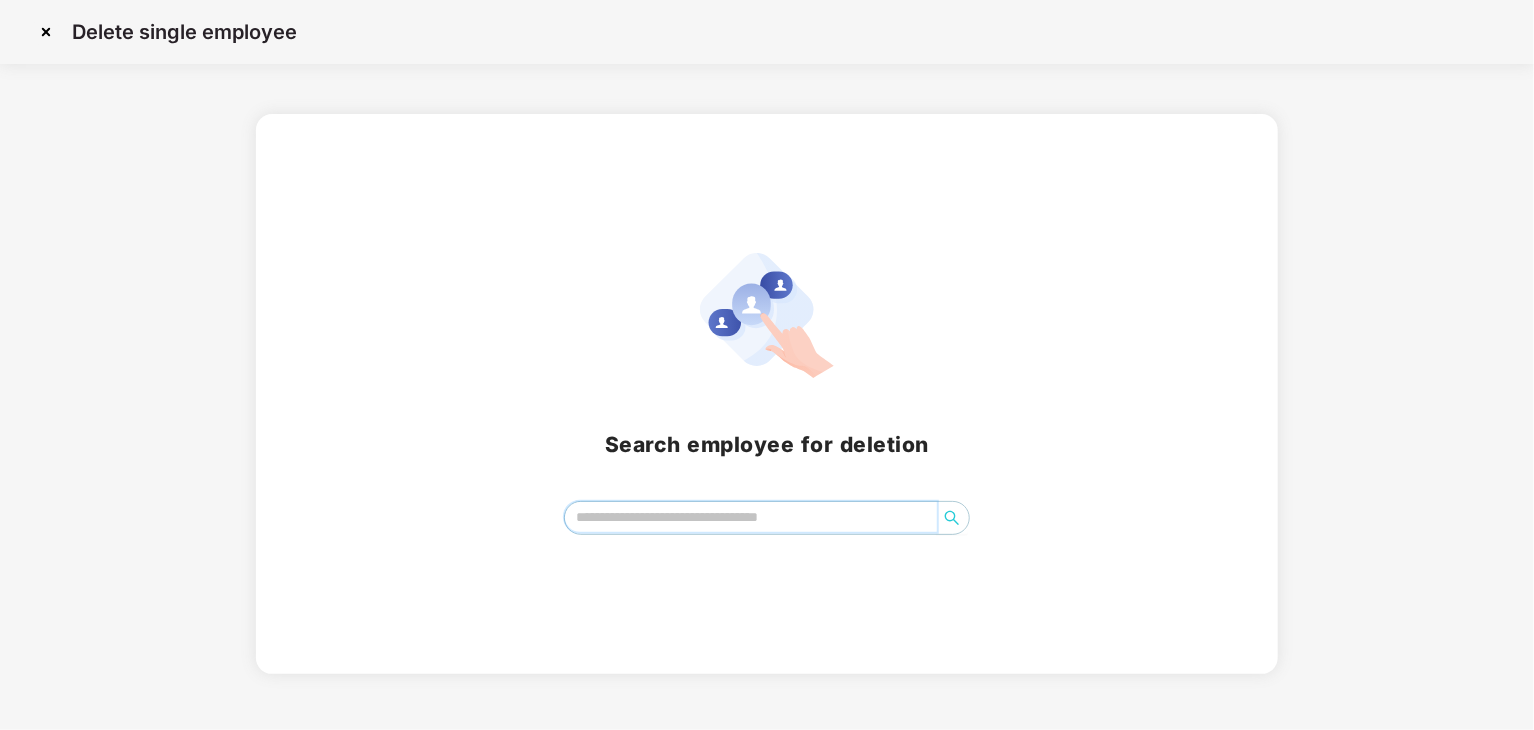 click at bounding box center [751, 517] 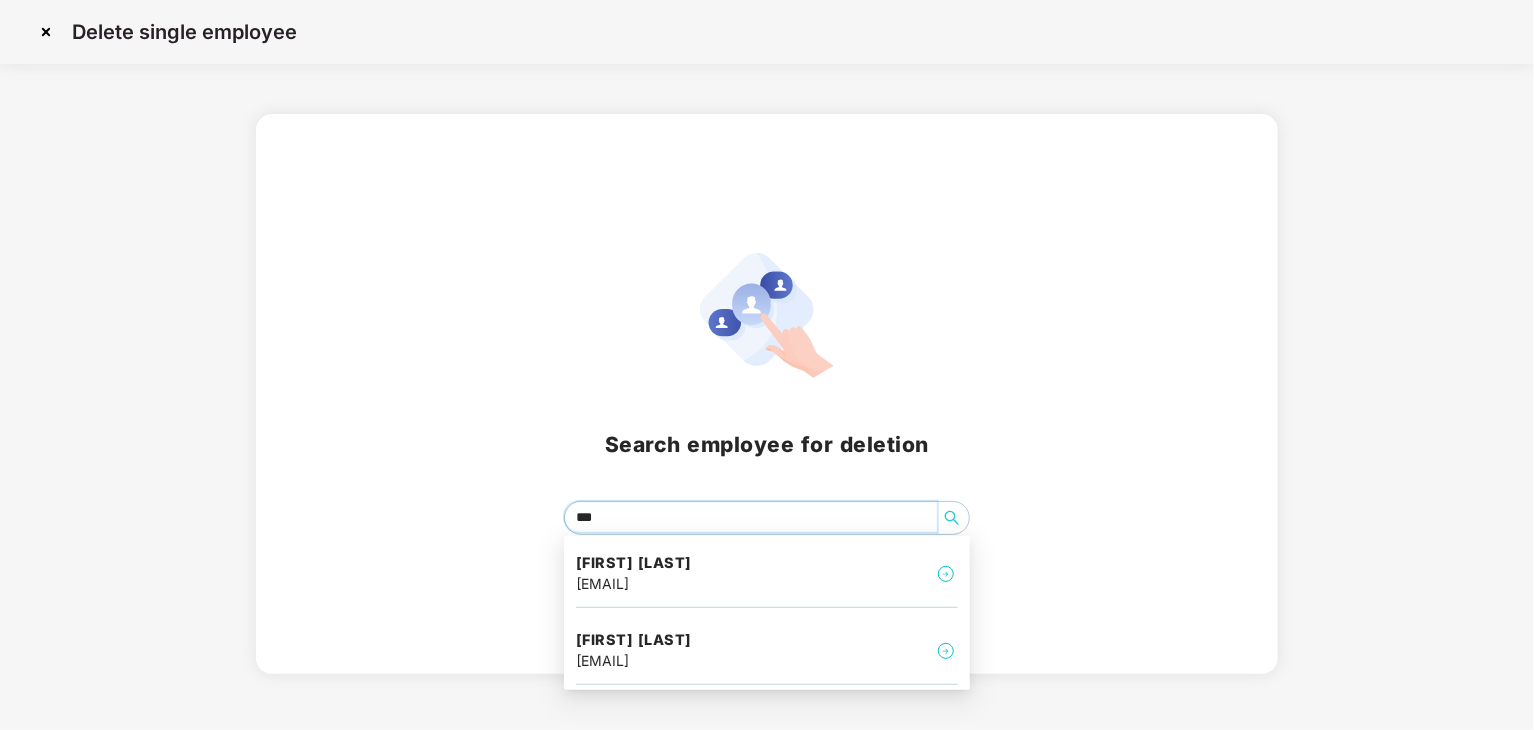 type on "****" 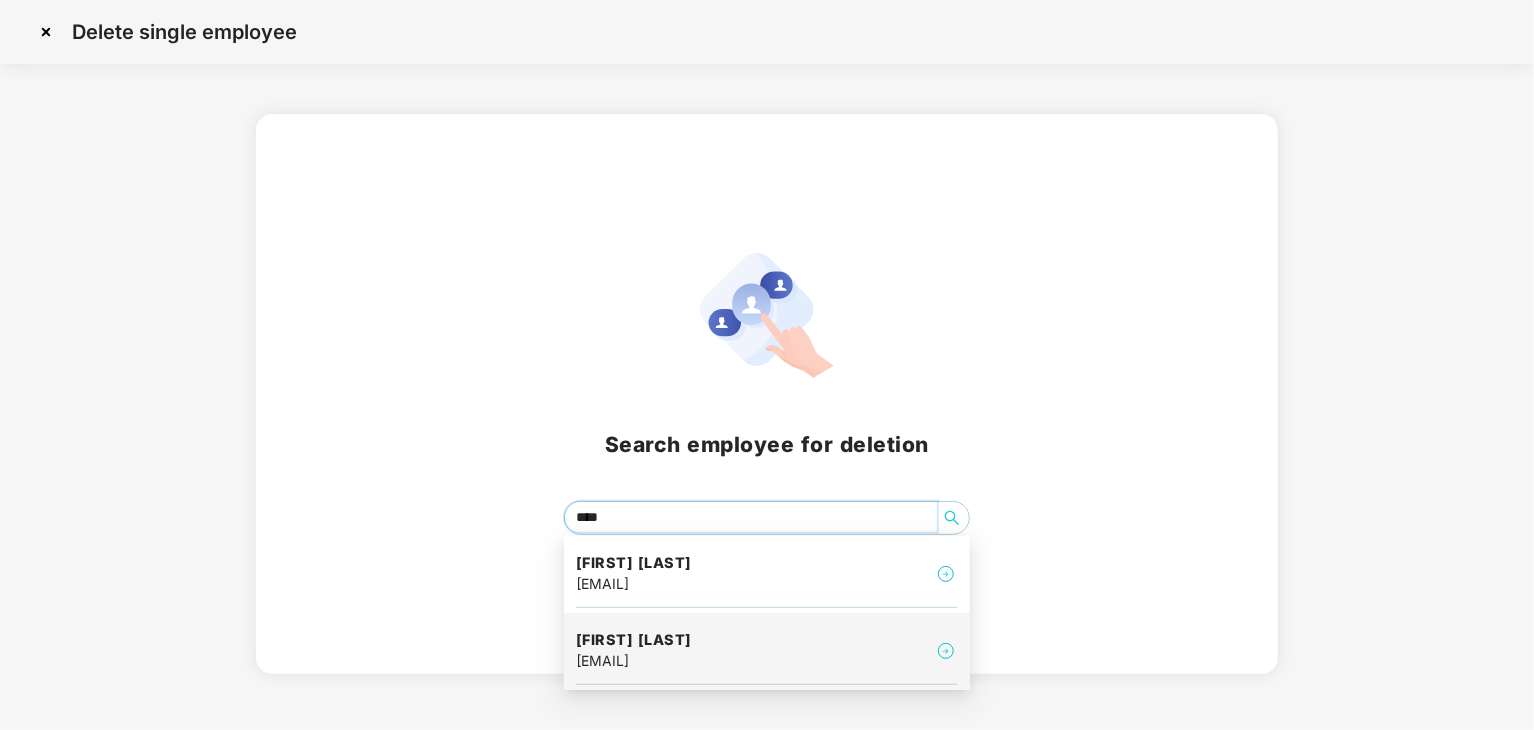 click on "[FIRST] [LAST]" at bounding box center (634, 640) 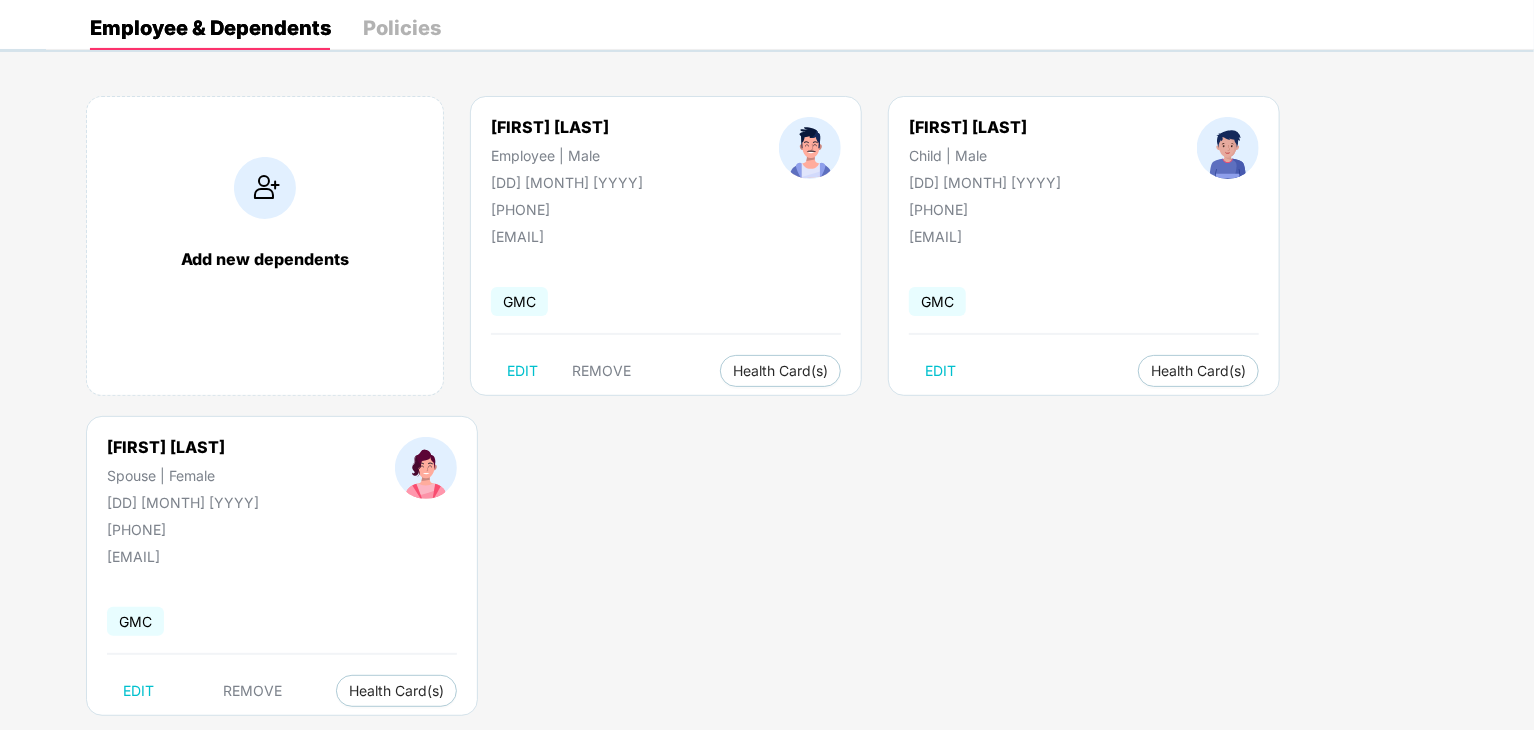 scroll, scrollTop: 92, scrollLeft: 0, axis: vertical 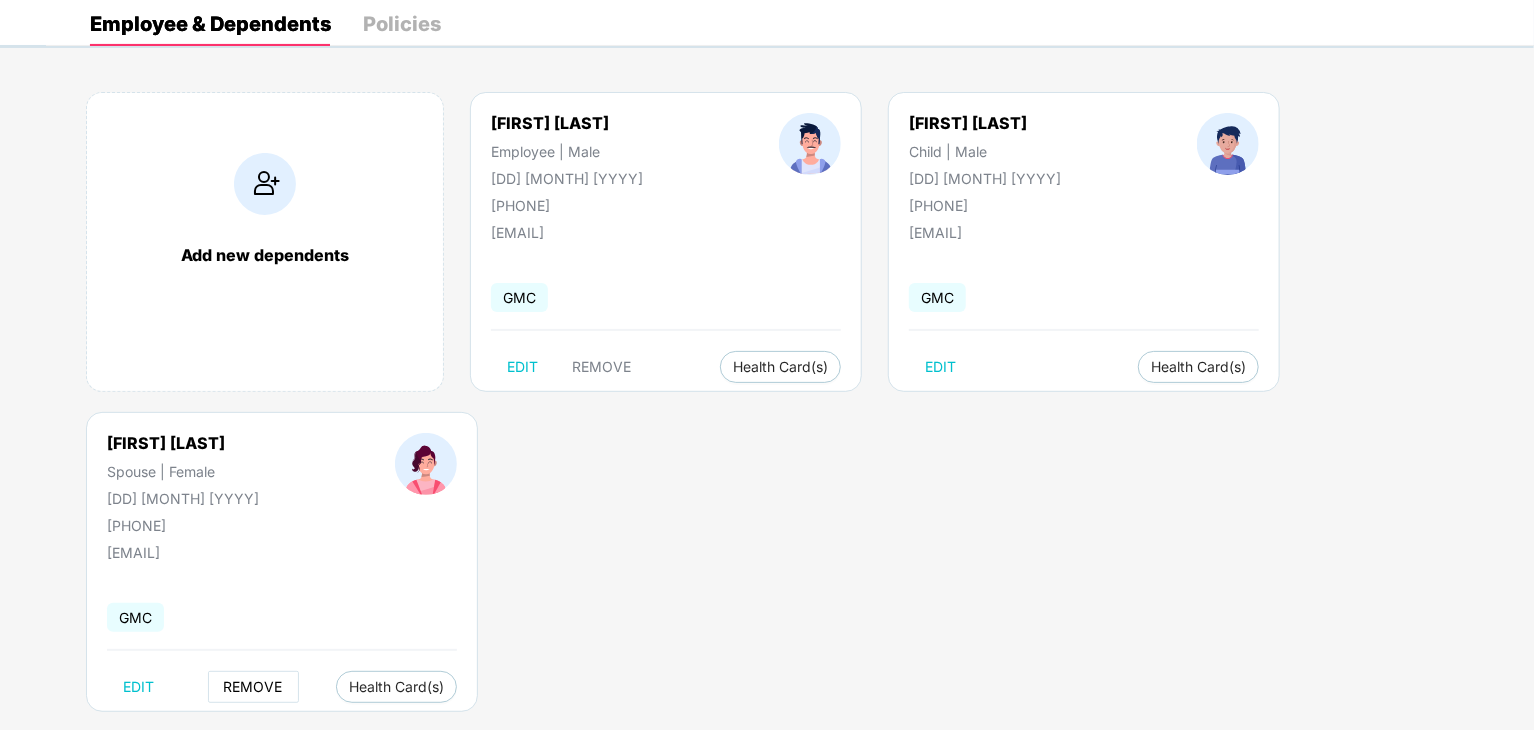 click on "REMOVE" at bounding box center [253, 687] 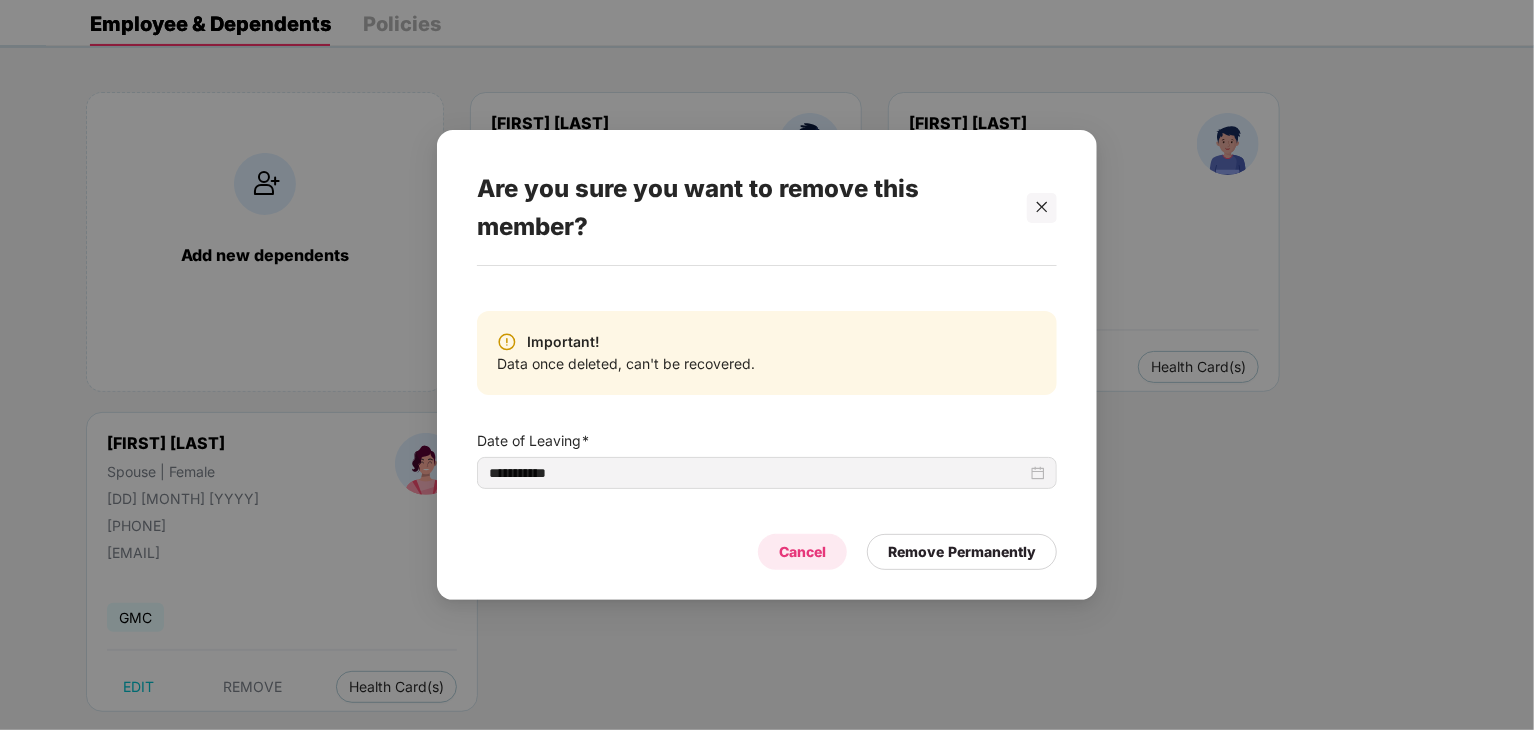 click on "Cancel" at bounding box center (802, 552) 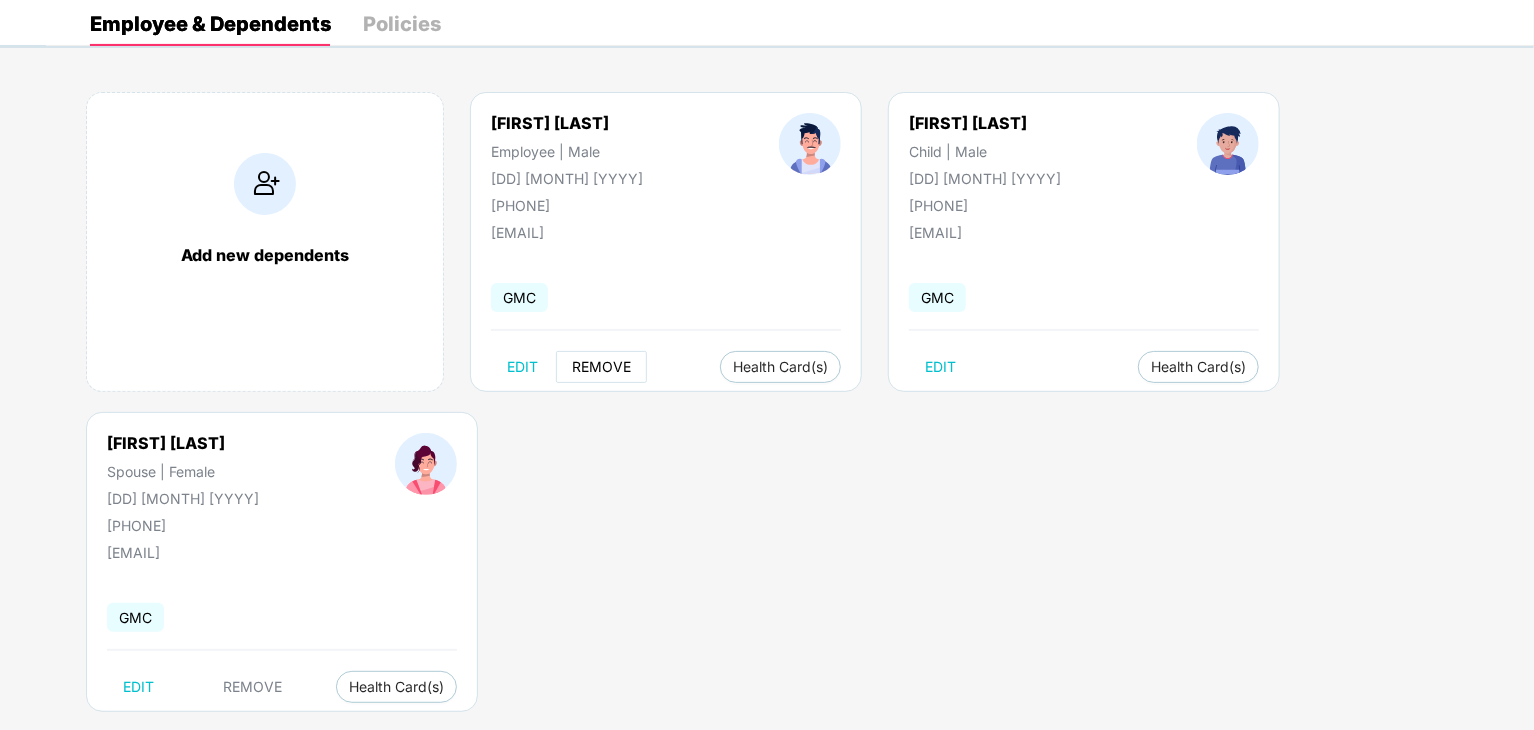 click on "REMOVE" at bounding box center (601, 367) 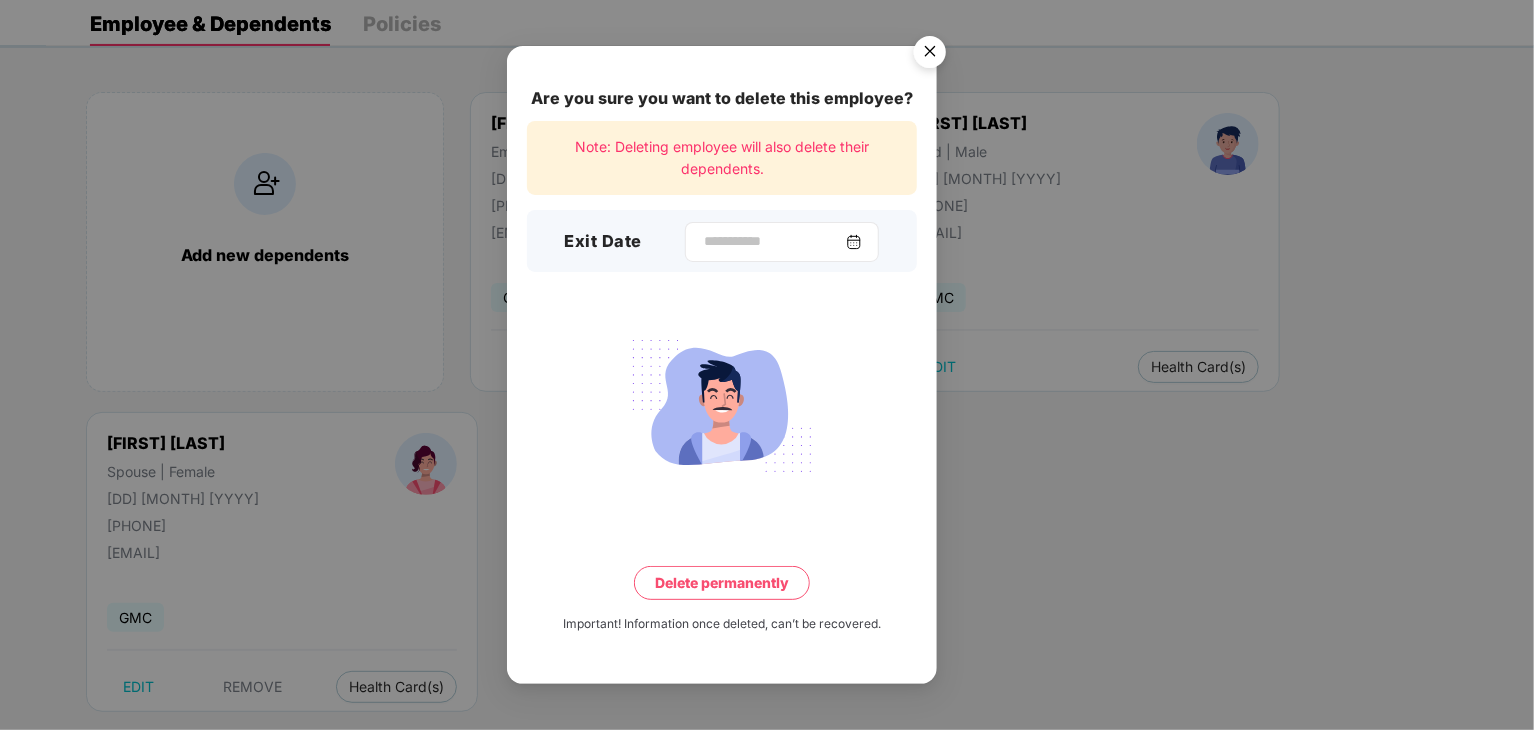 click at bounding box center [854, 242] 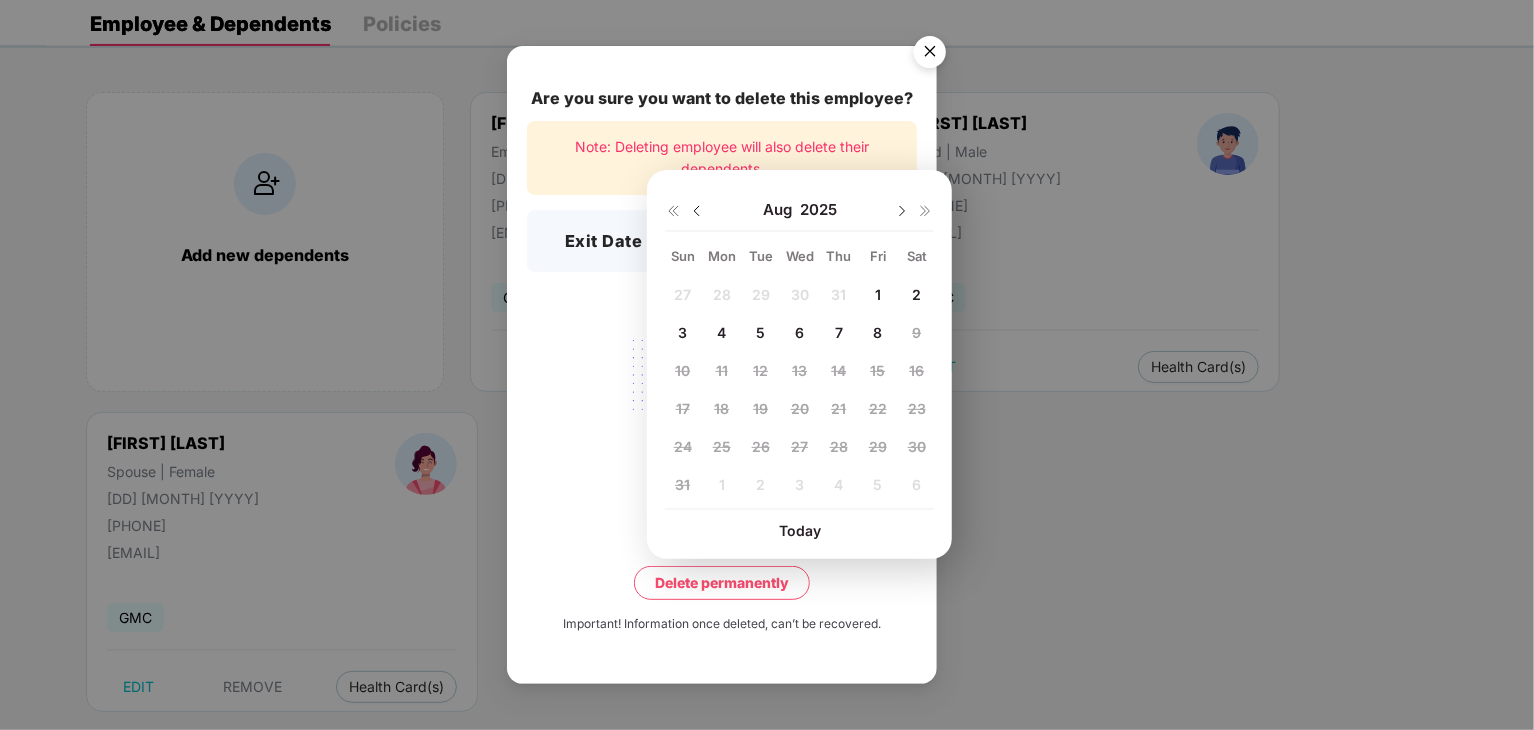 click at bounding box center [697, 211] 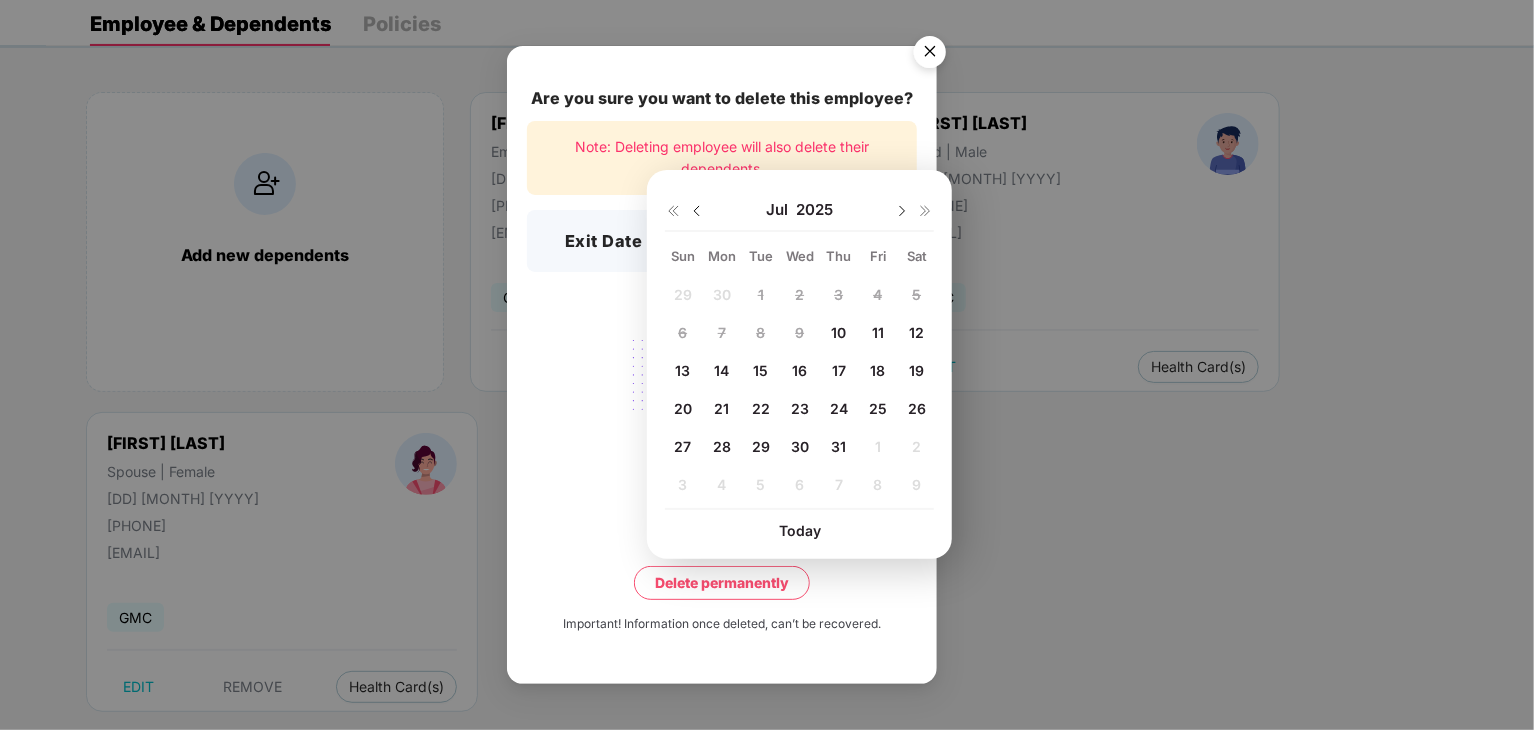 click on "10" at bounding box center (838, 332) 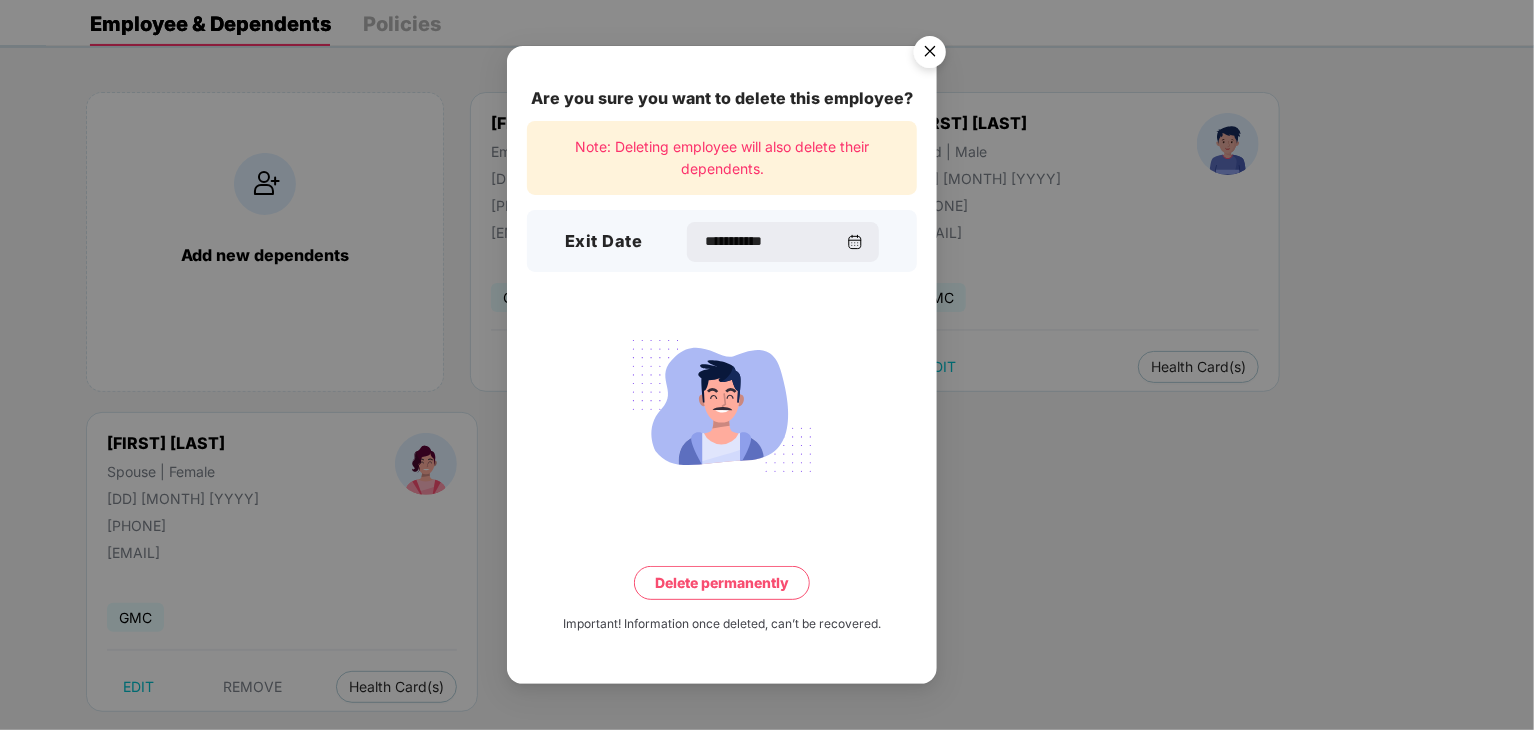click on "Delete permanently" at bounding box center (722, 583) 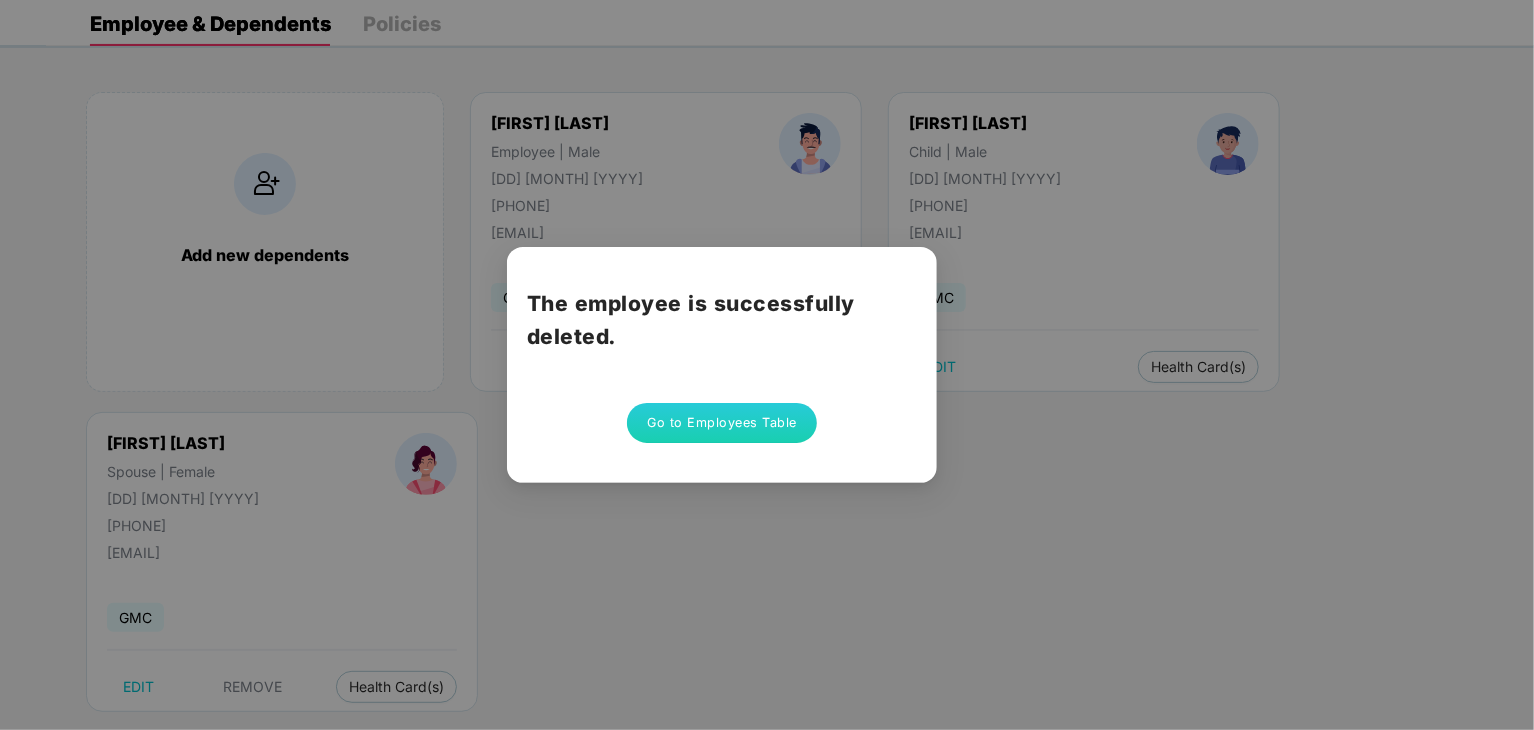 click on "Go to Employees Table" at bounding box center (722, 423) 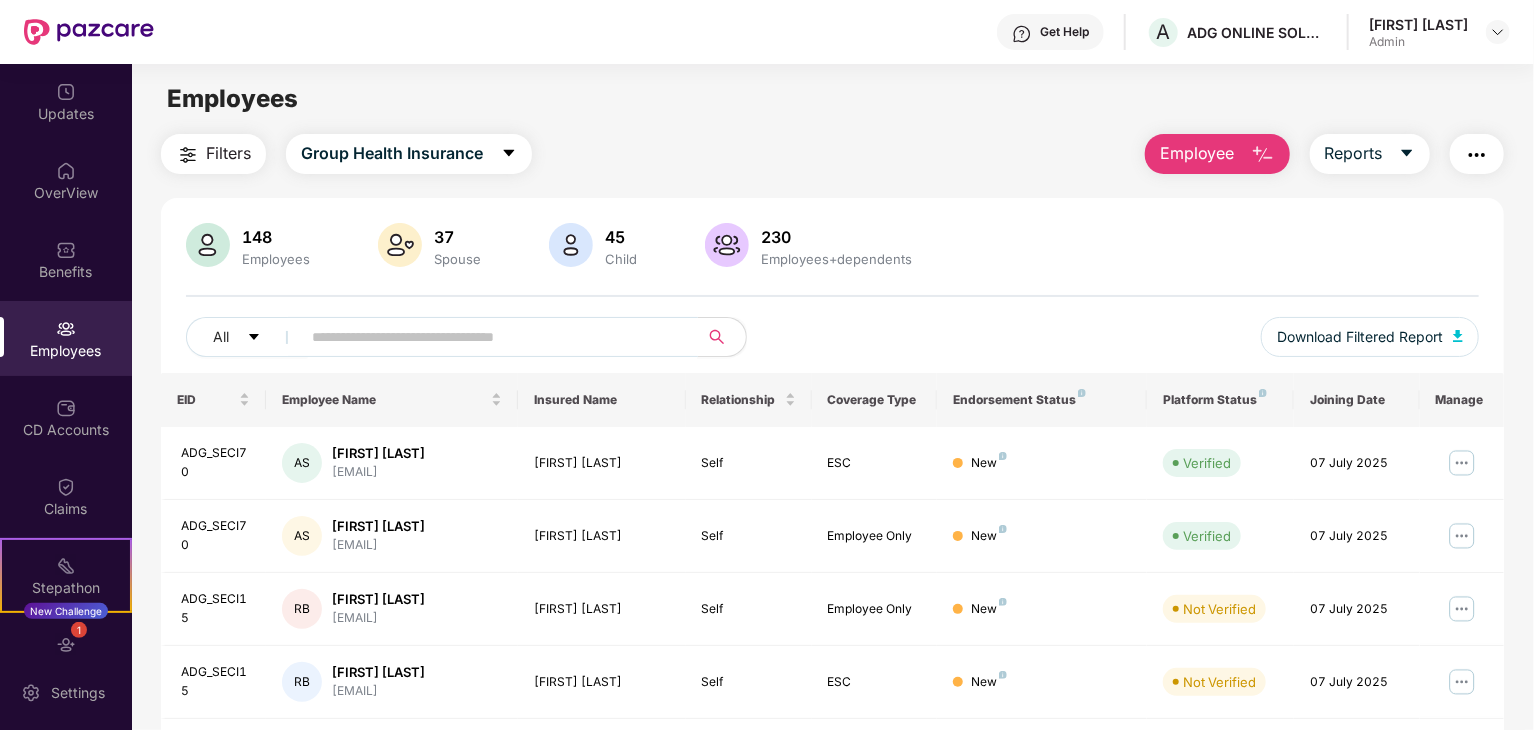 click at bounding box center (491, 337) 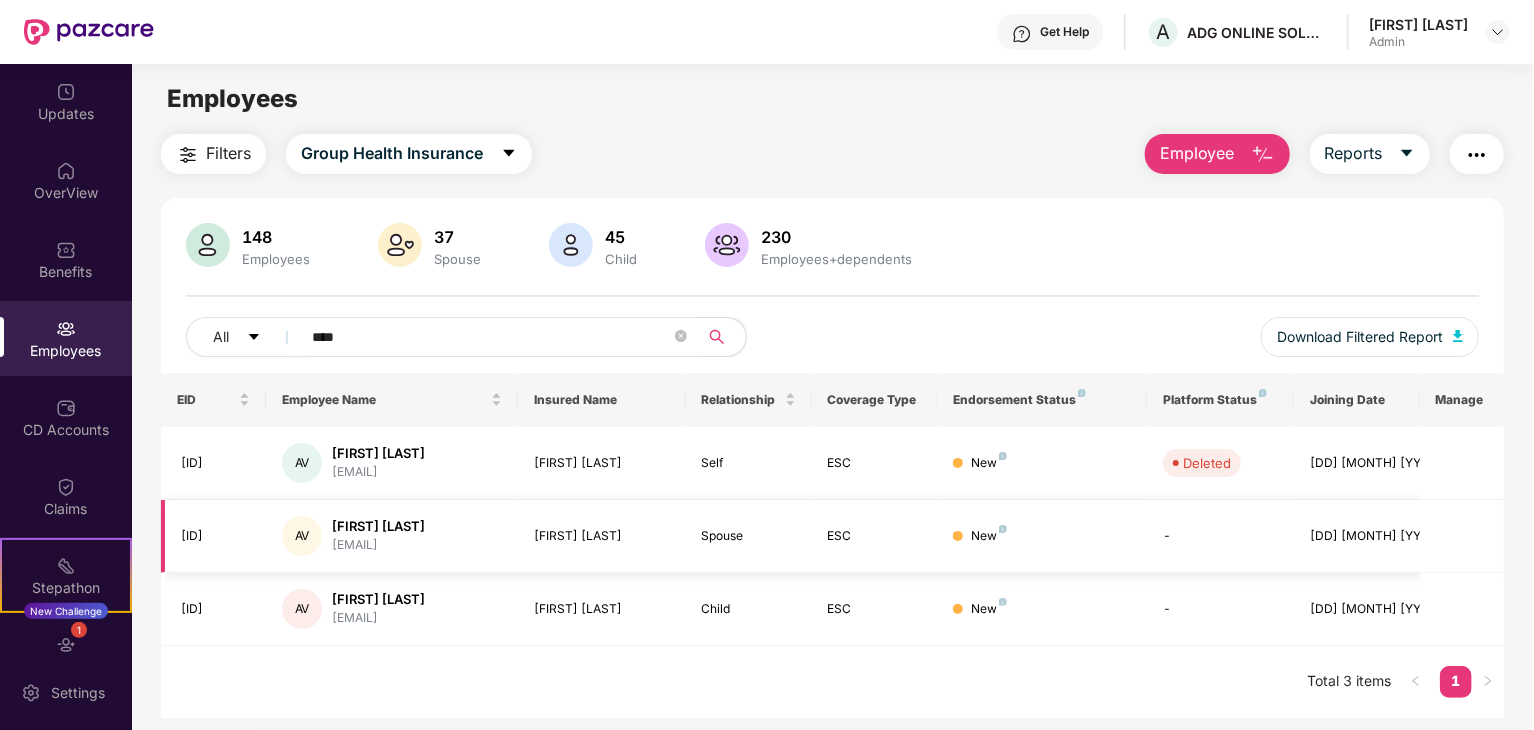 type on "****" 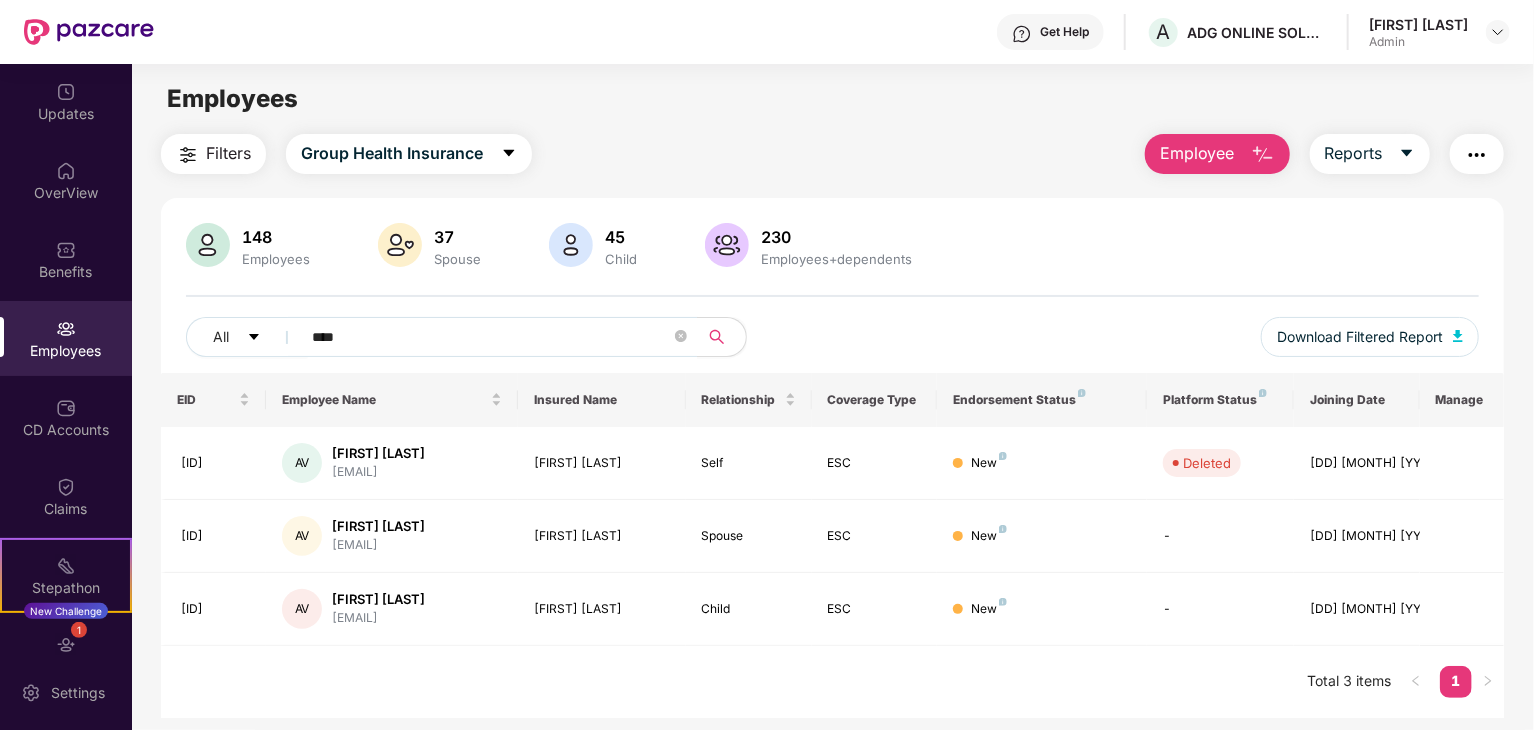 click on "Employee" at bounding box center [1217, 154] 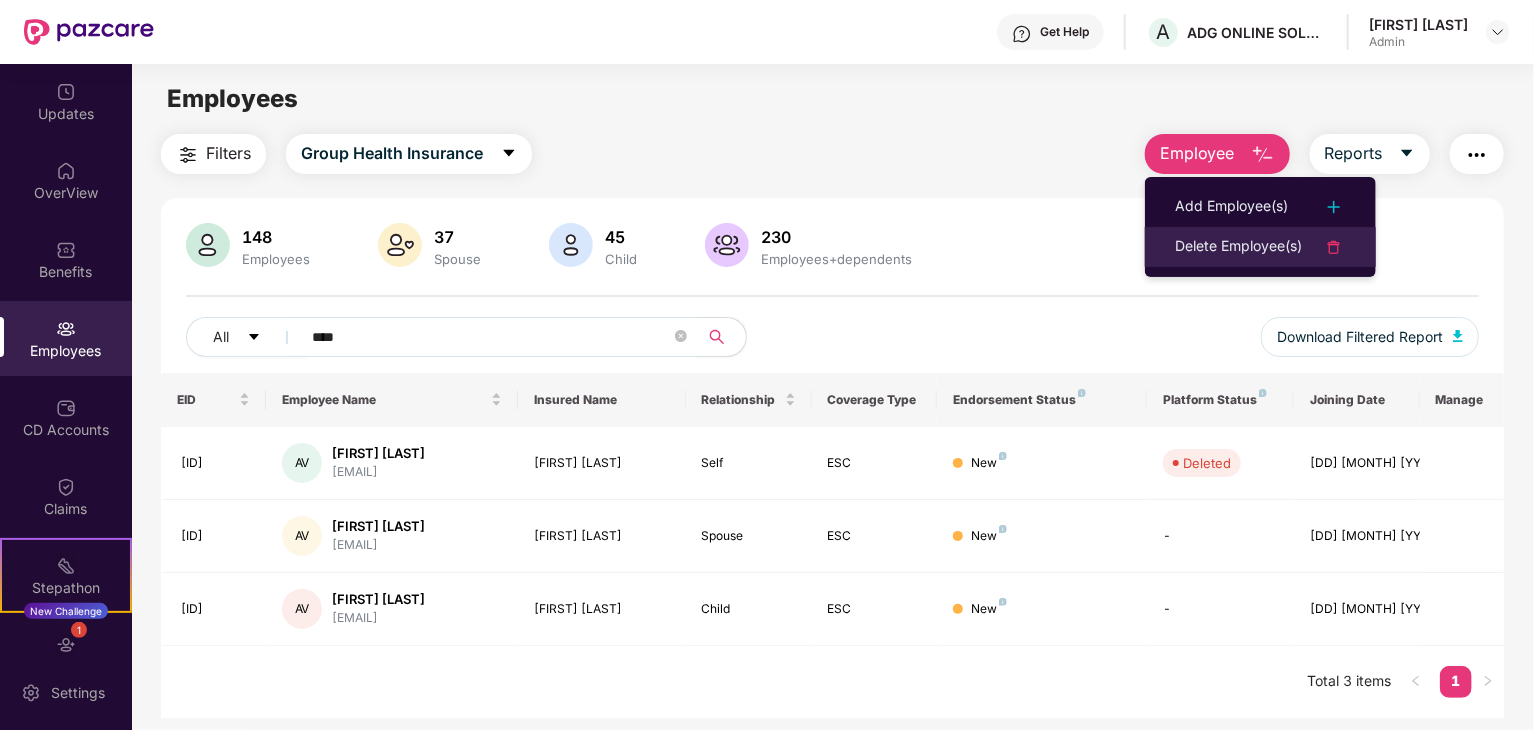 click on "Delete Employee(s)" at bounding box center [1238, 247] 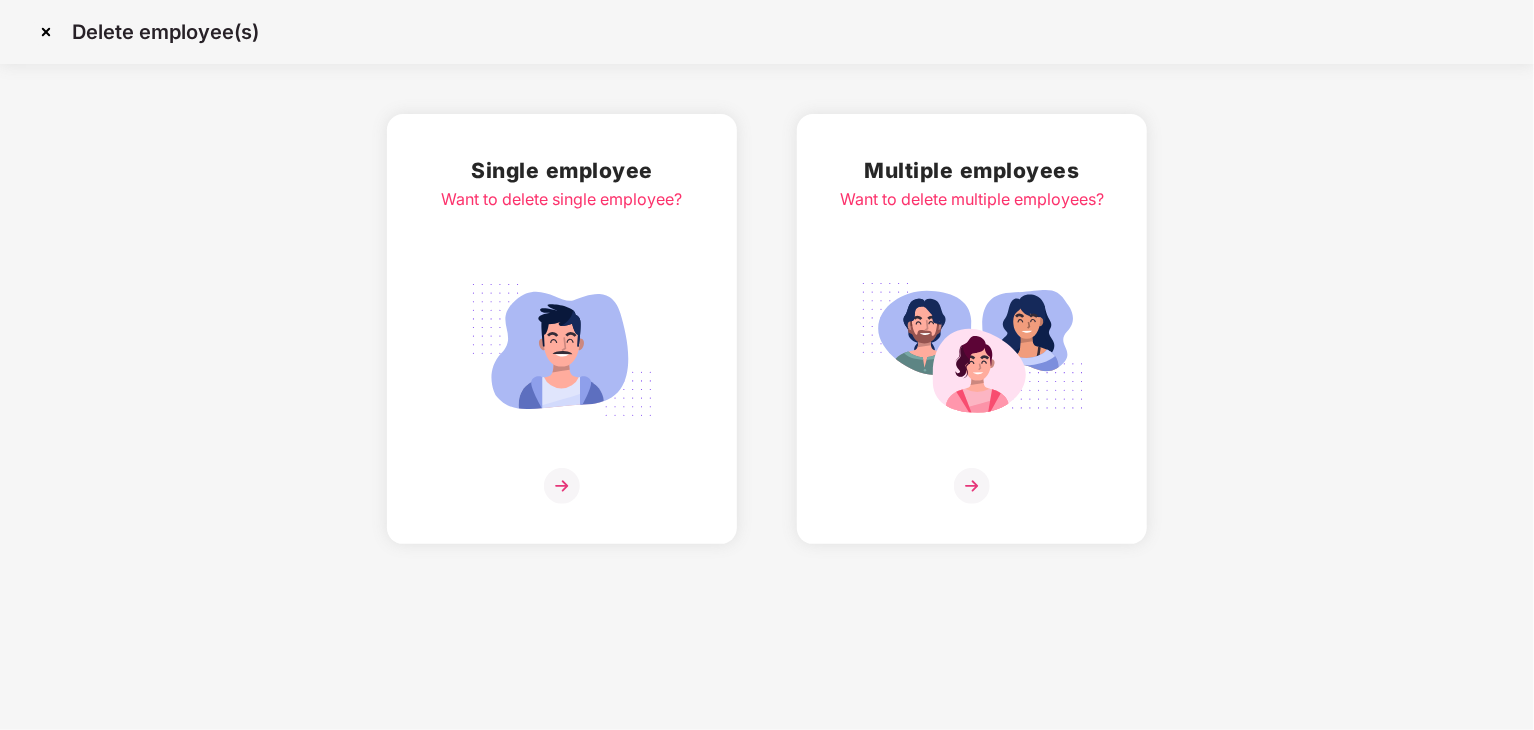 click at bounding box center [562, 486] 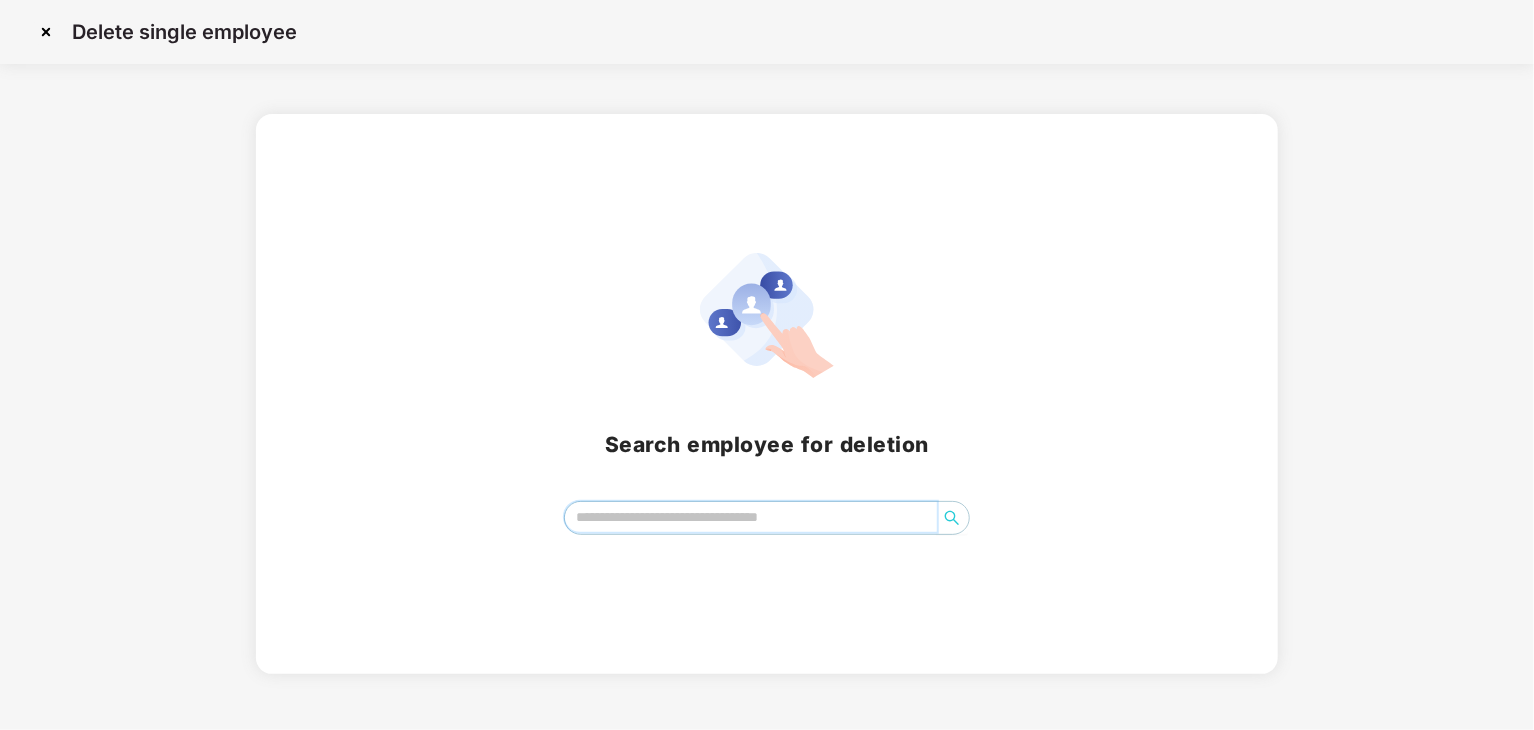 click at bounding box center [751, 517] 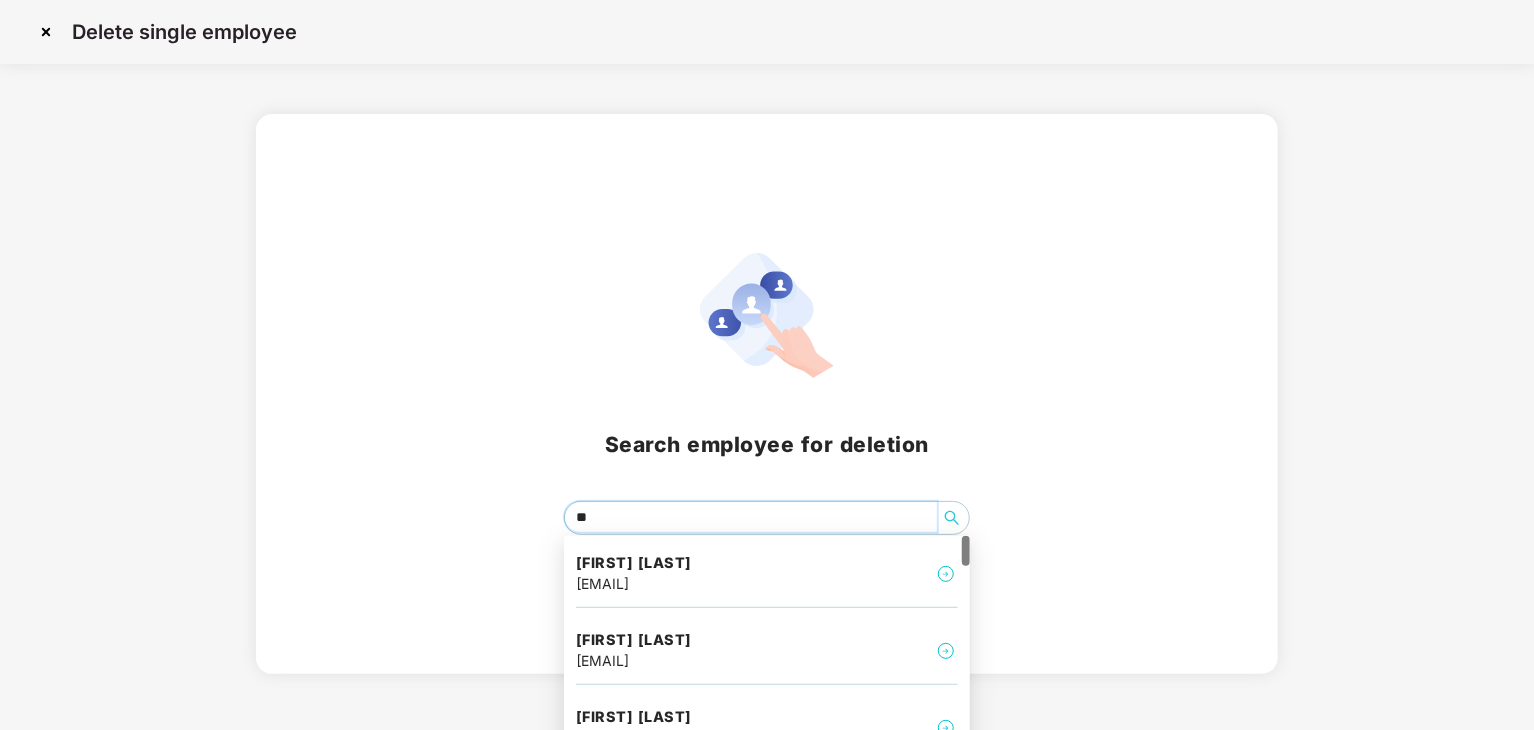 type on "*" 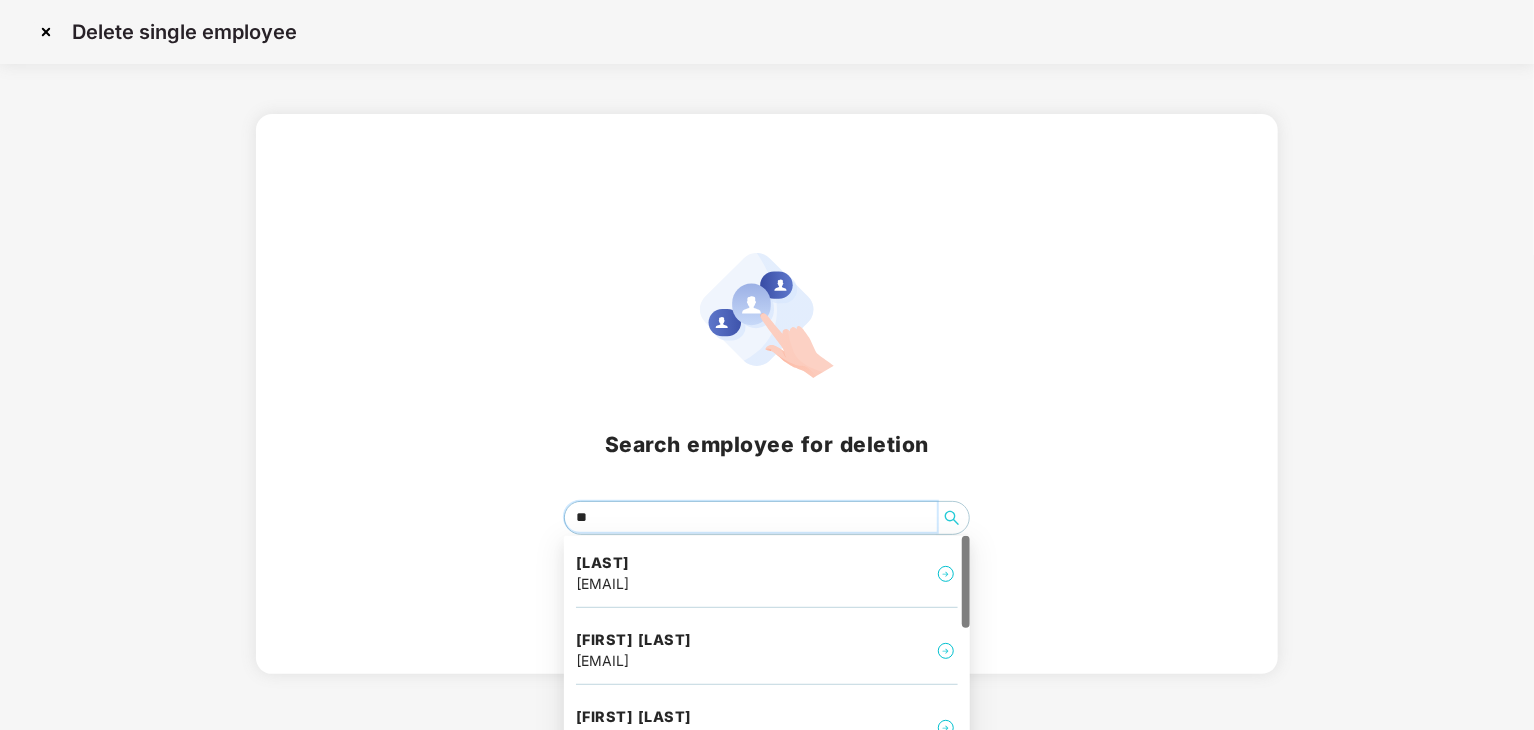 type on "*" 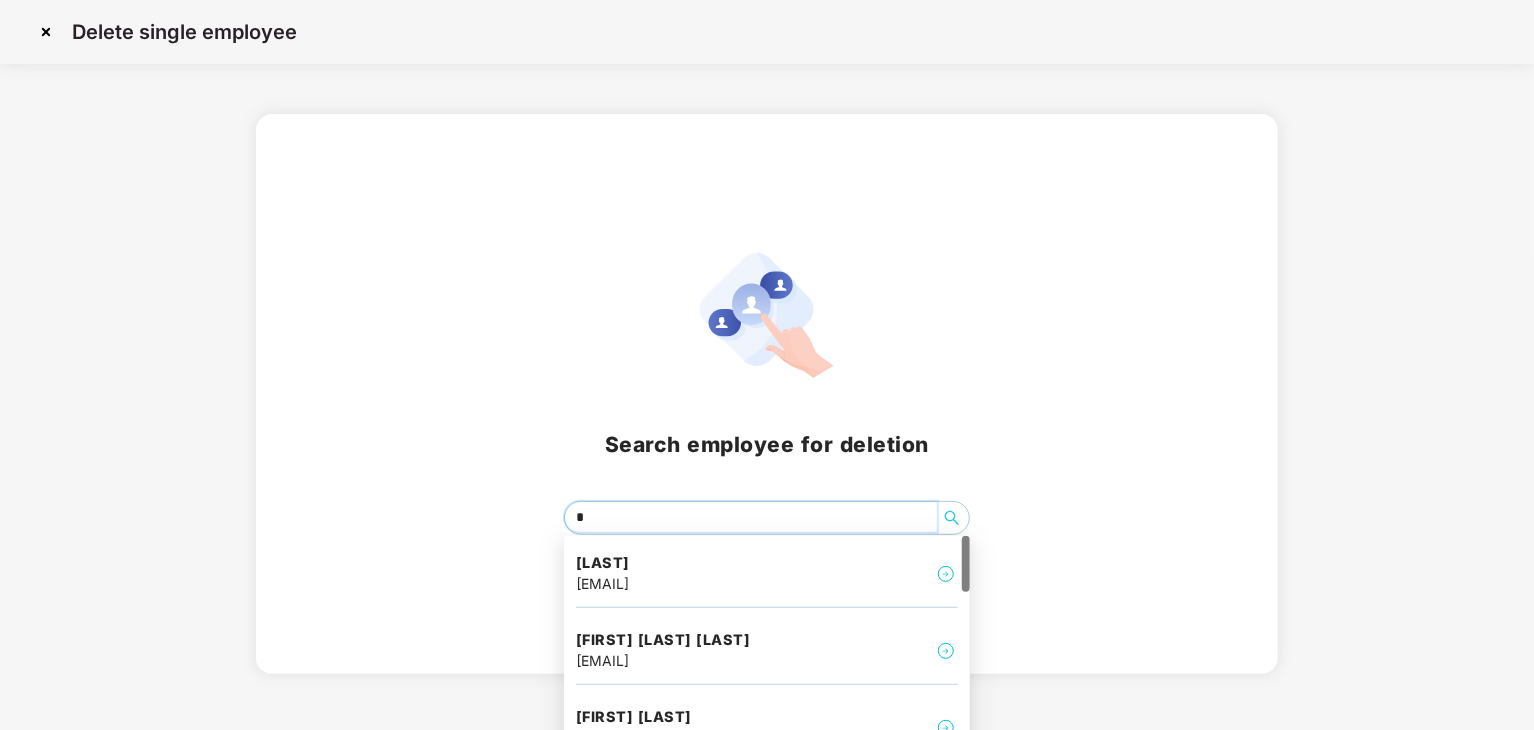 type 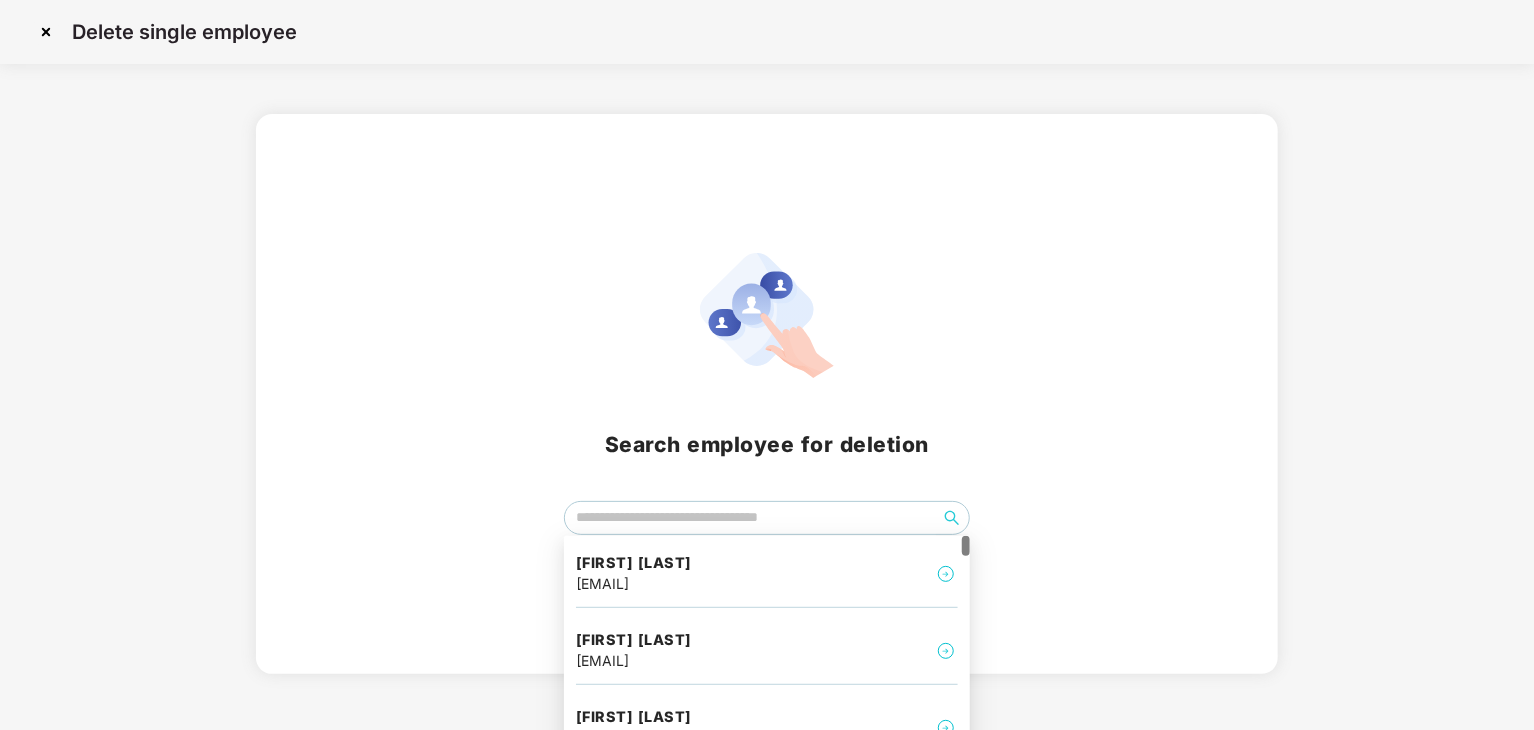 click at bounding box center [46, 32] 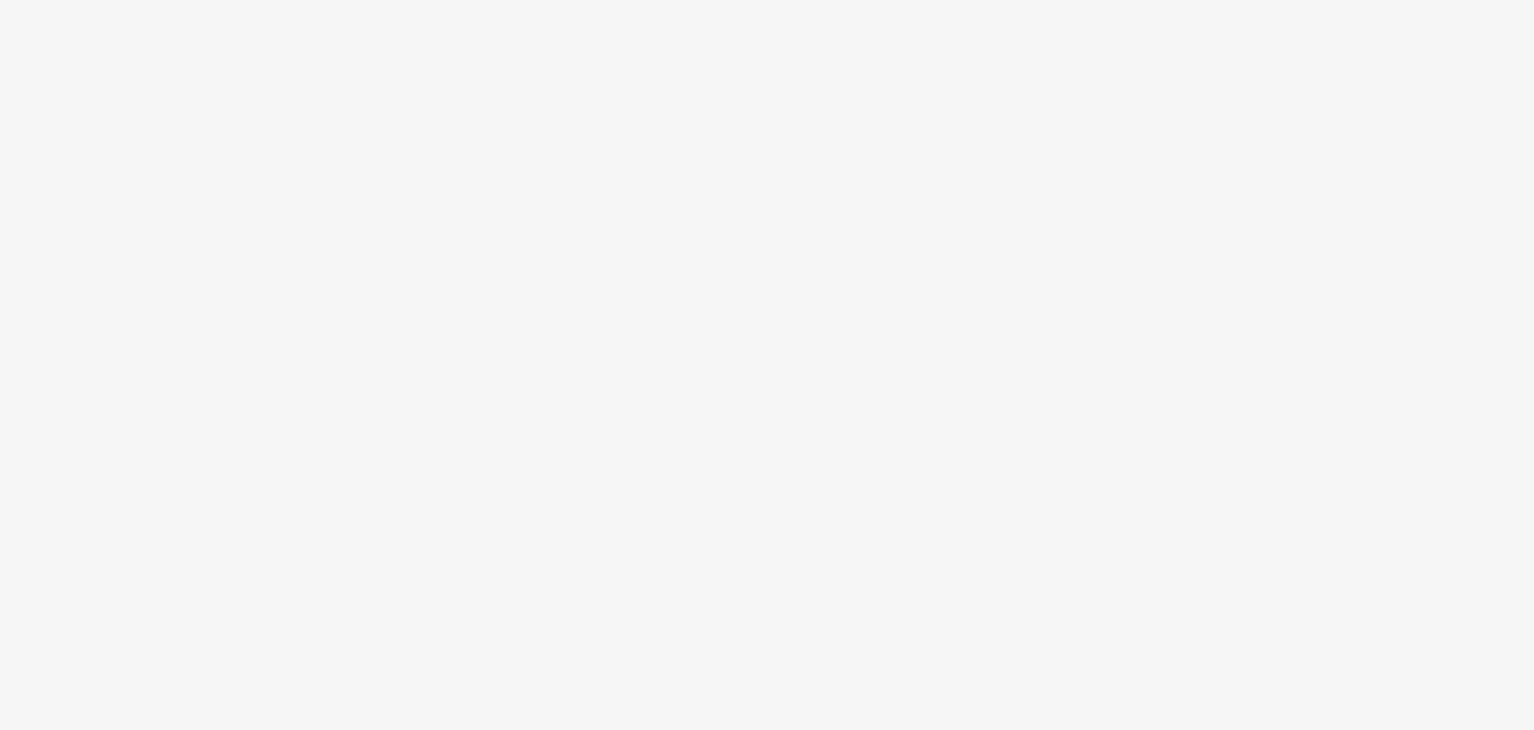 scroll, scrollTop: 0, scrollLeft: 0, axis: both 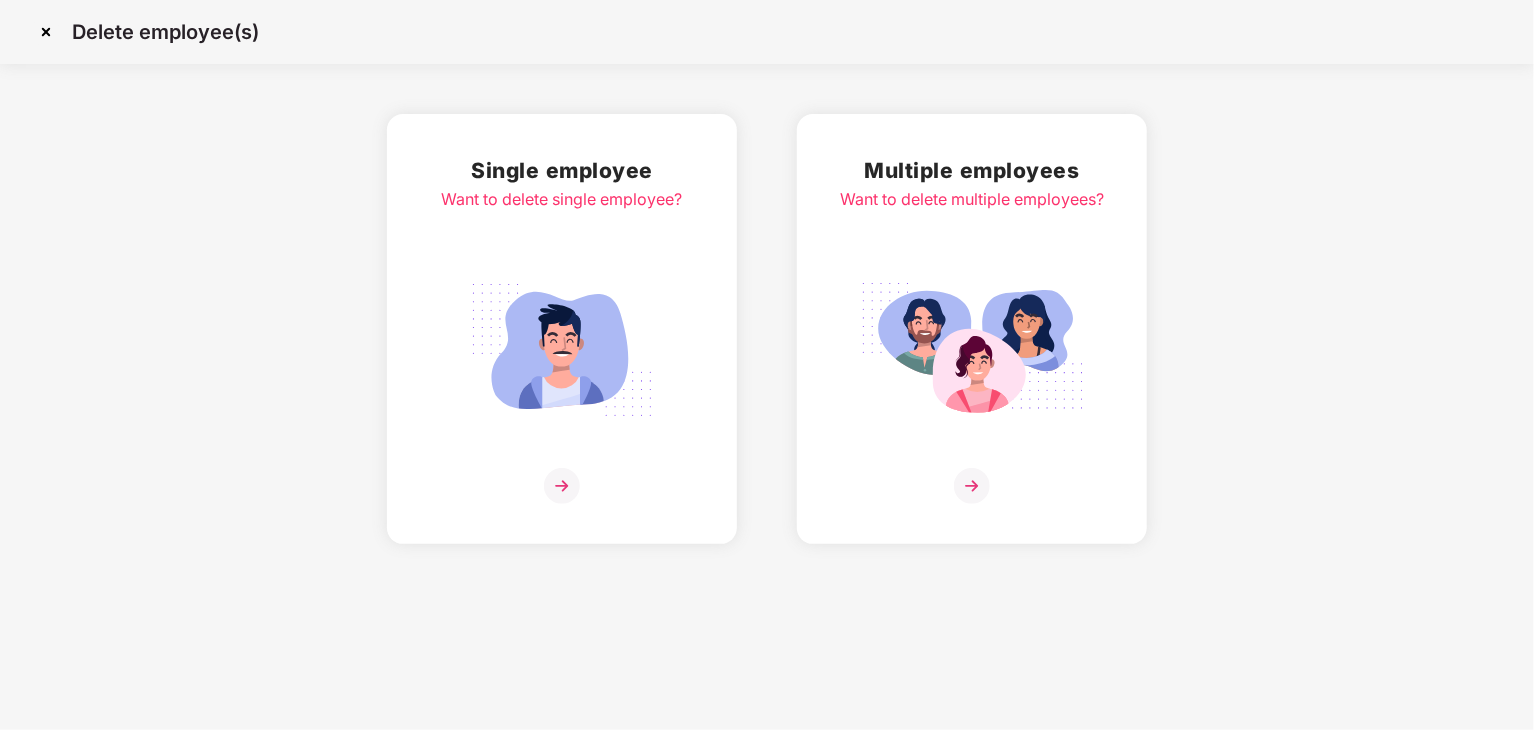 click at bounding box center (46, 32) 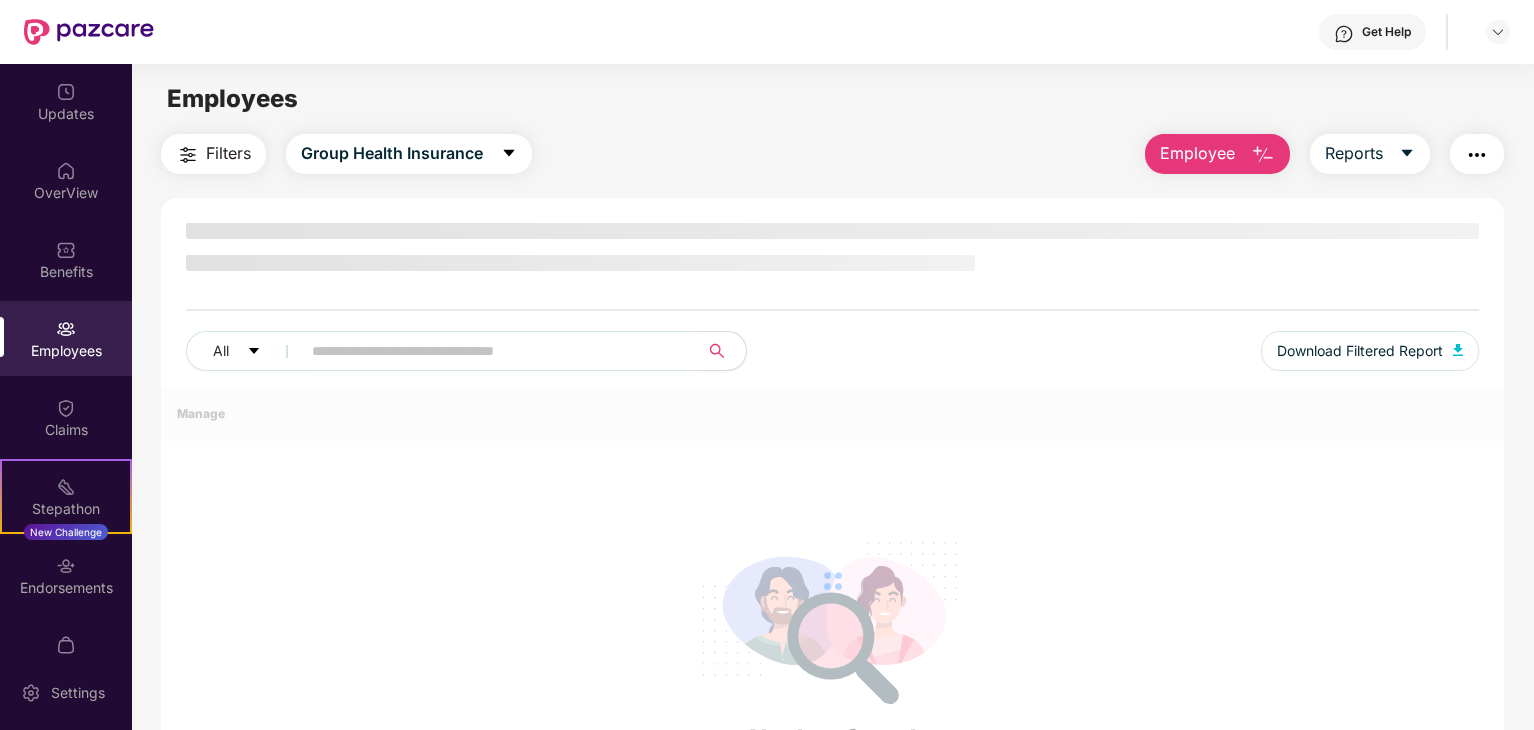 scroll, scrollTop: 0, scrollLeft: 0, axis: both 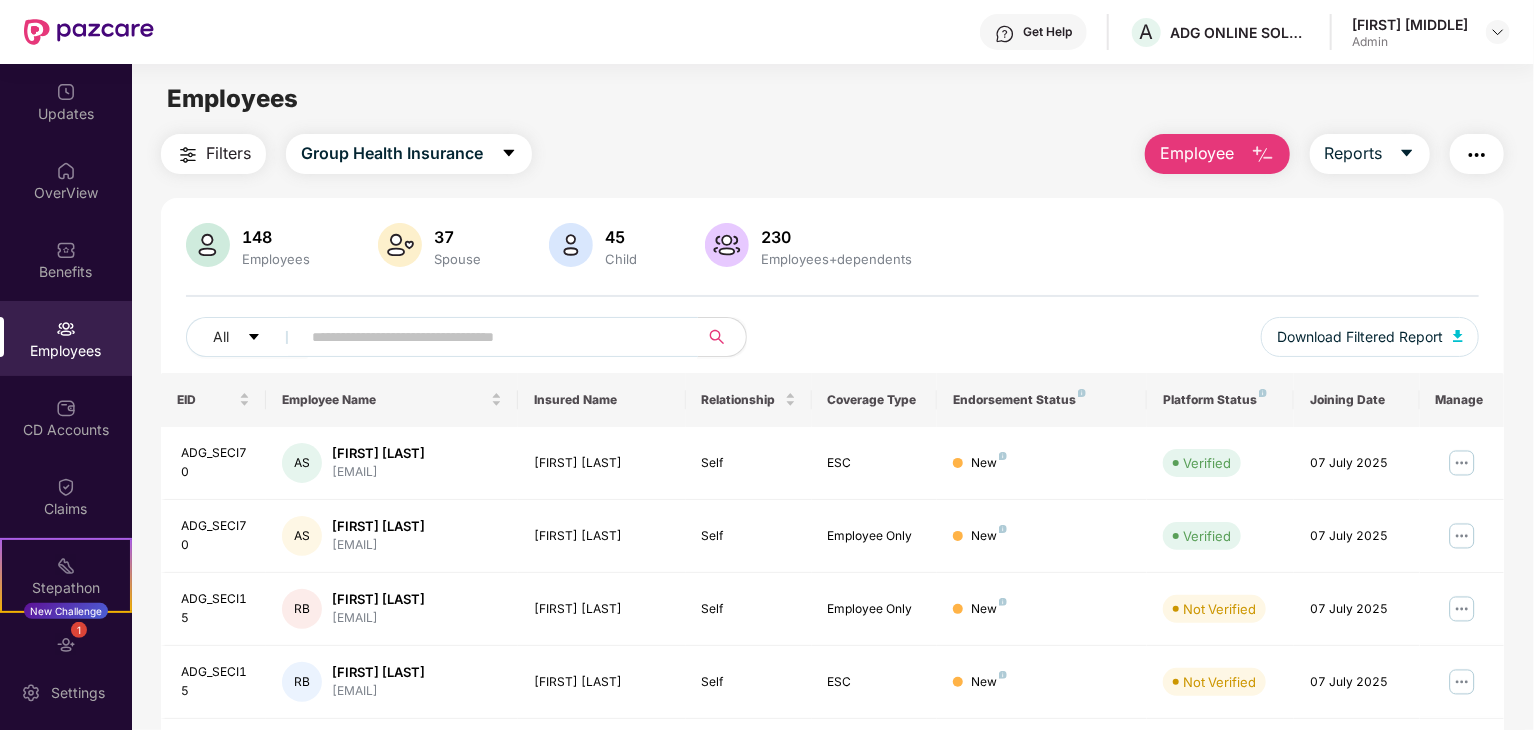 click at bounding box center (491, 337) 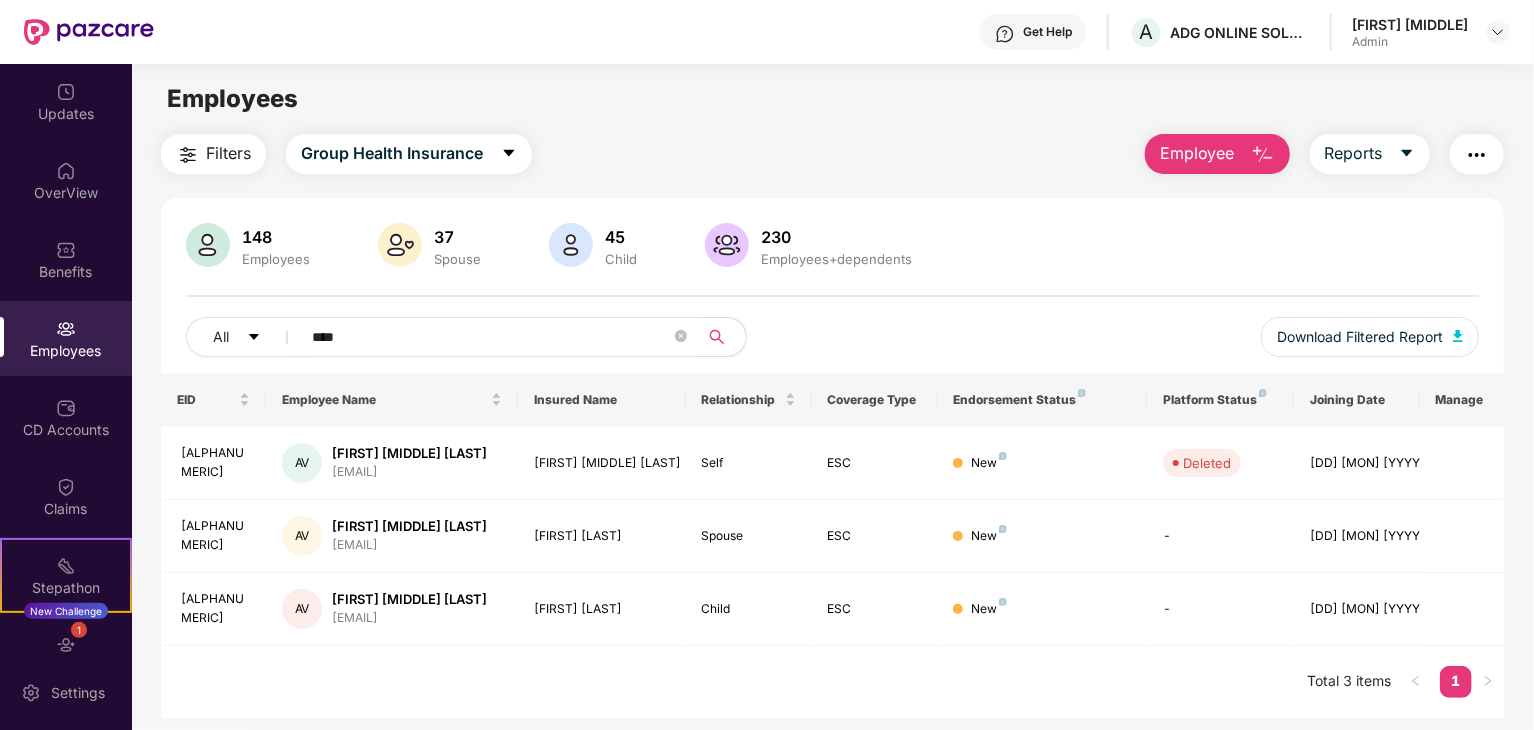 type on "****" 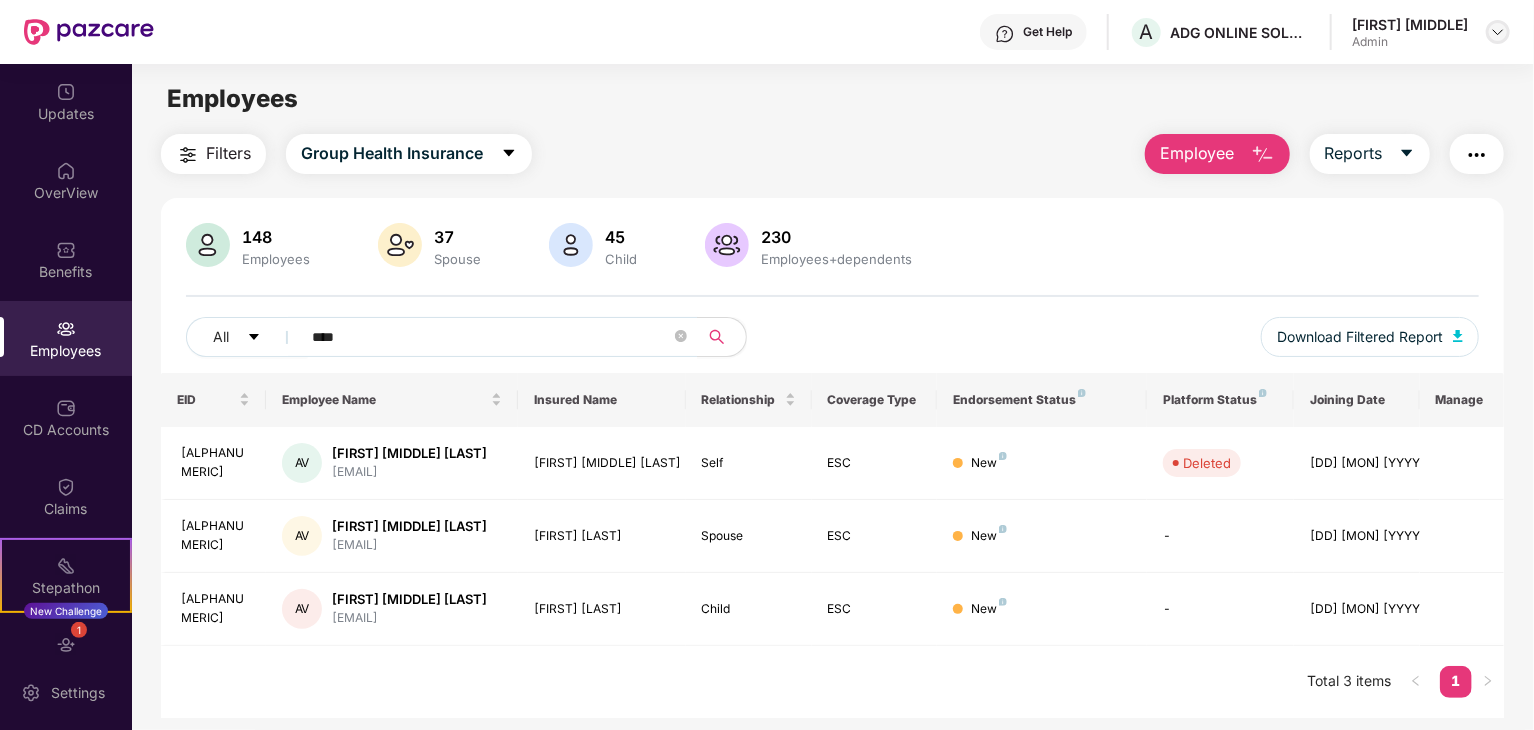 click at bounding box center (1498, 32) 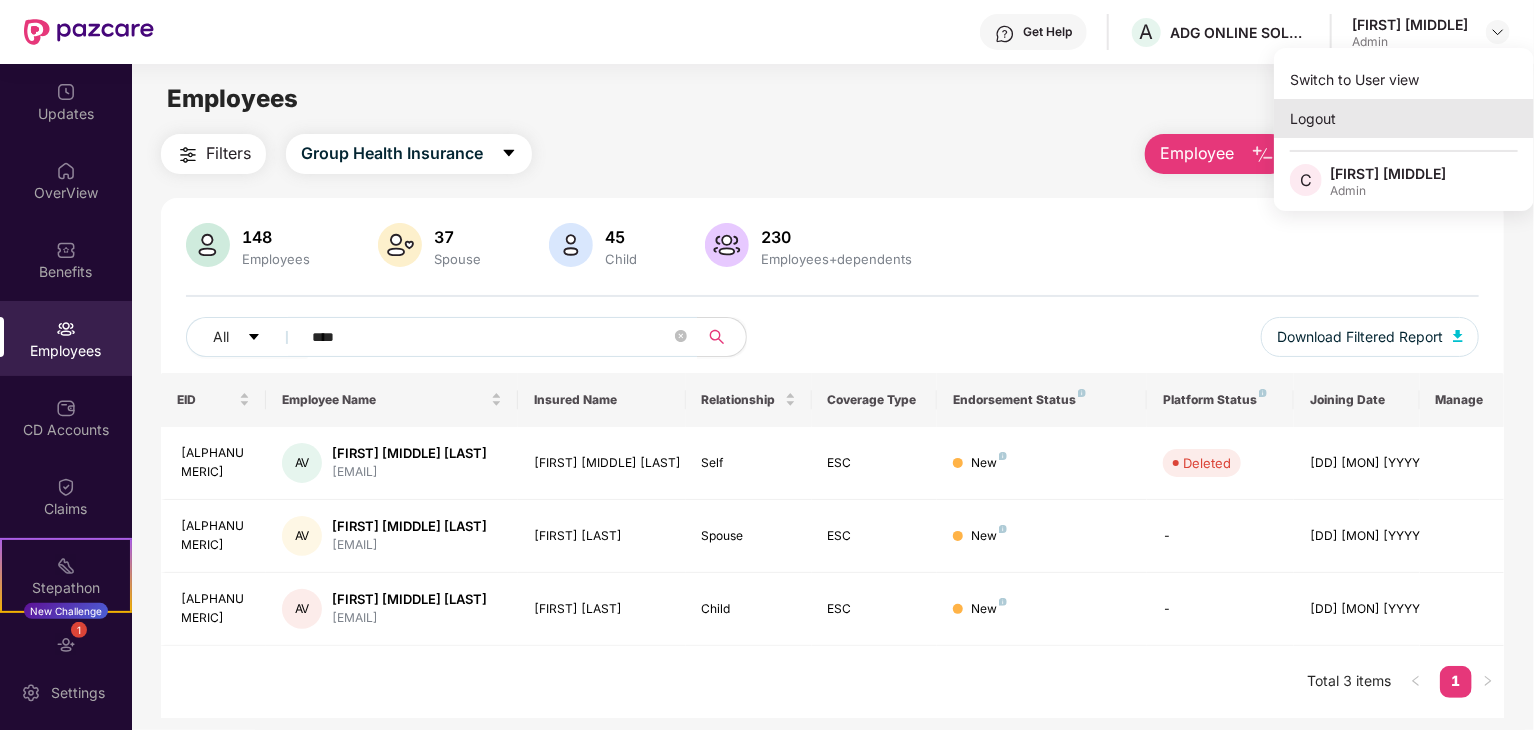 click on "Logout" at bounding box center [1404, 118] 